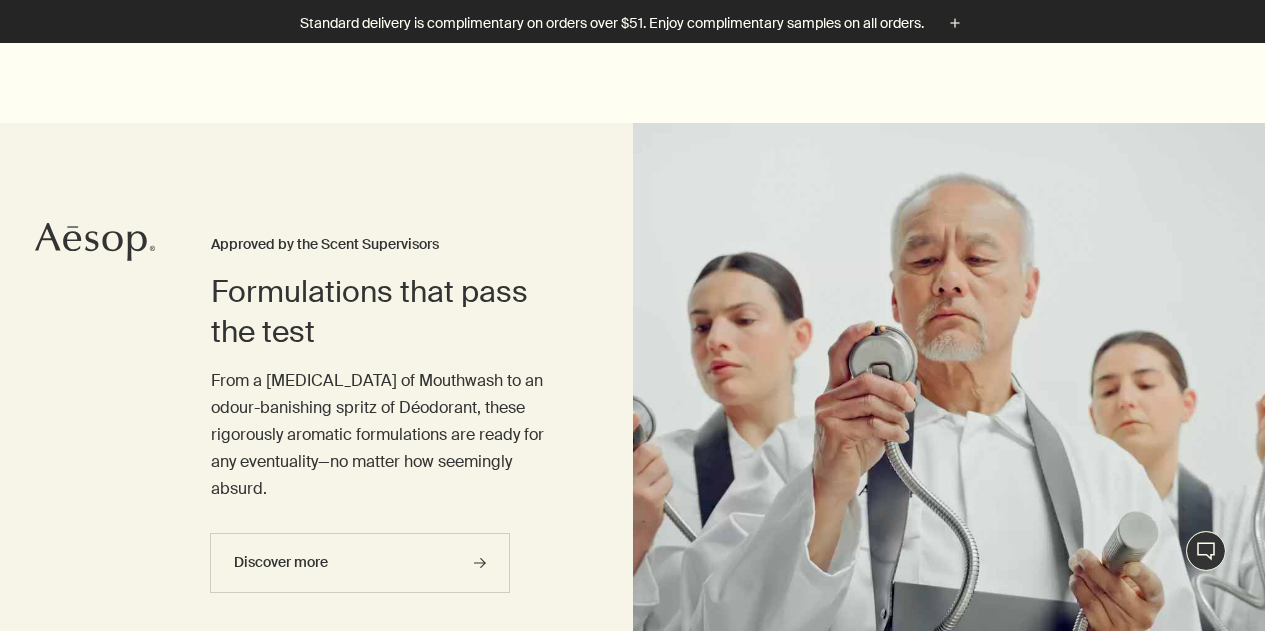 scroll, scrollTop: 298, scrollLeft: 0, axis: vertical 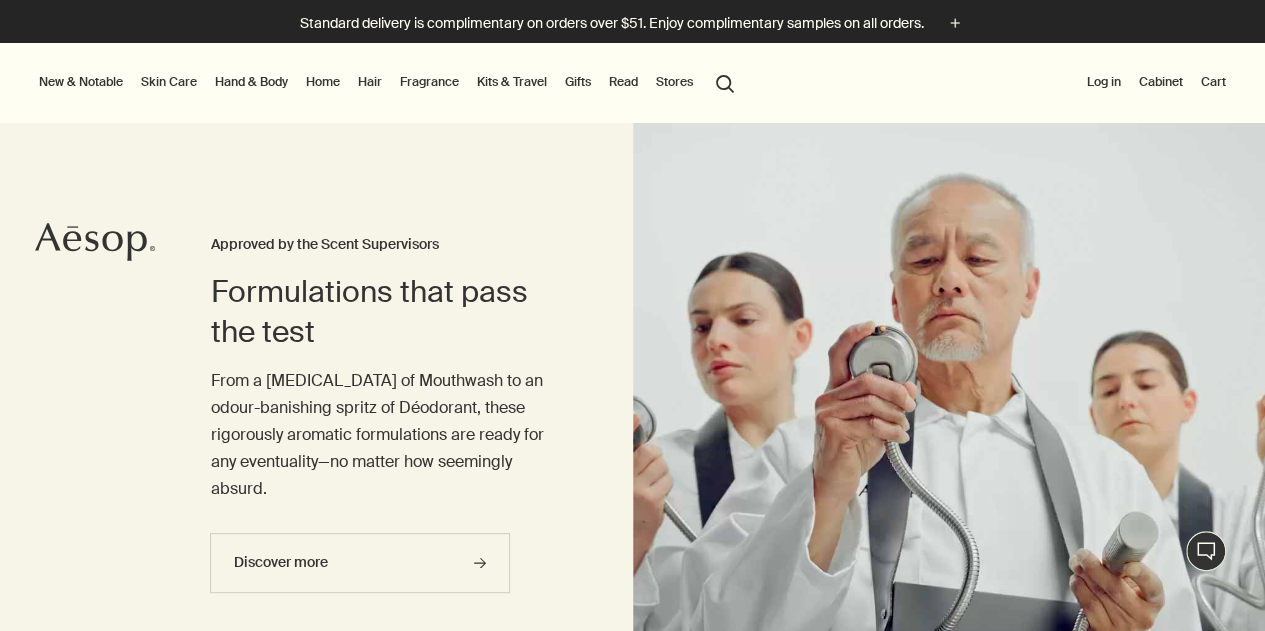 click on "Hand & Body" at bounding box center (251, 82) 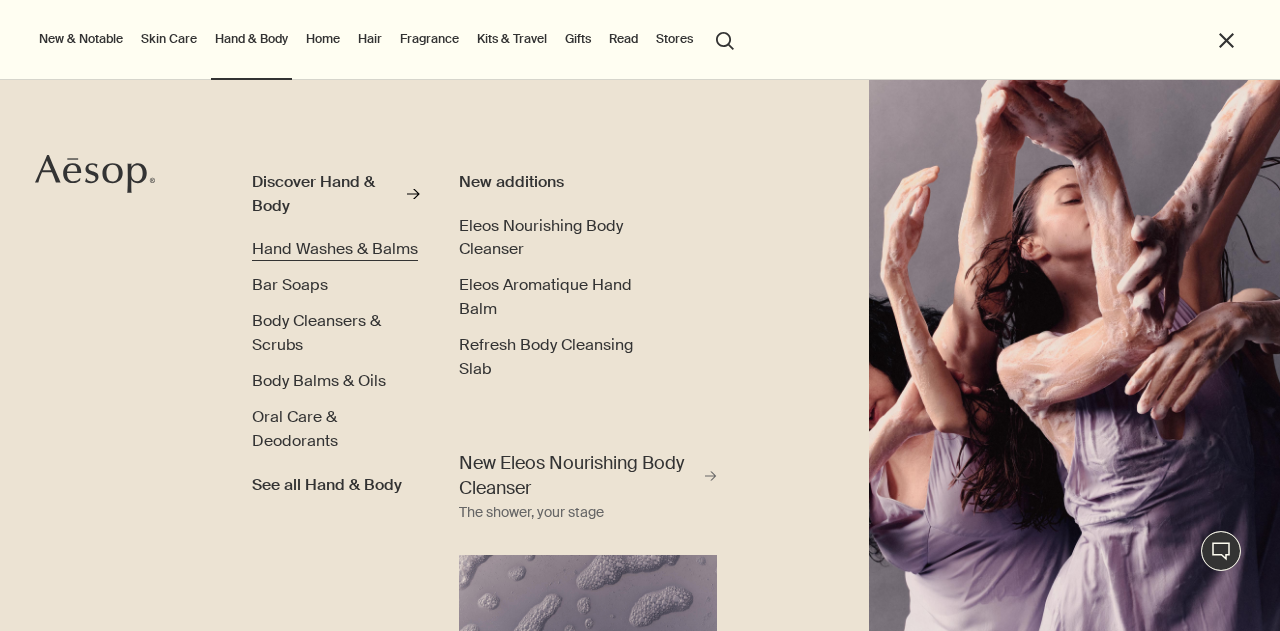 click on "Hand Washes & Balms" at bounding box center (335, 248) 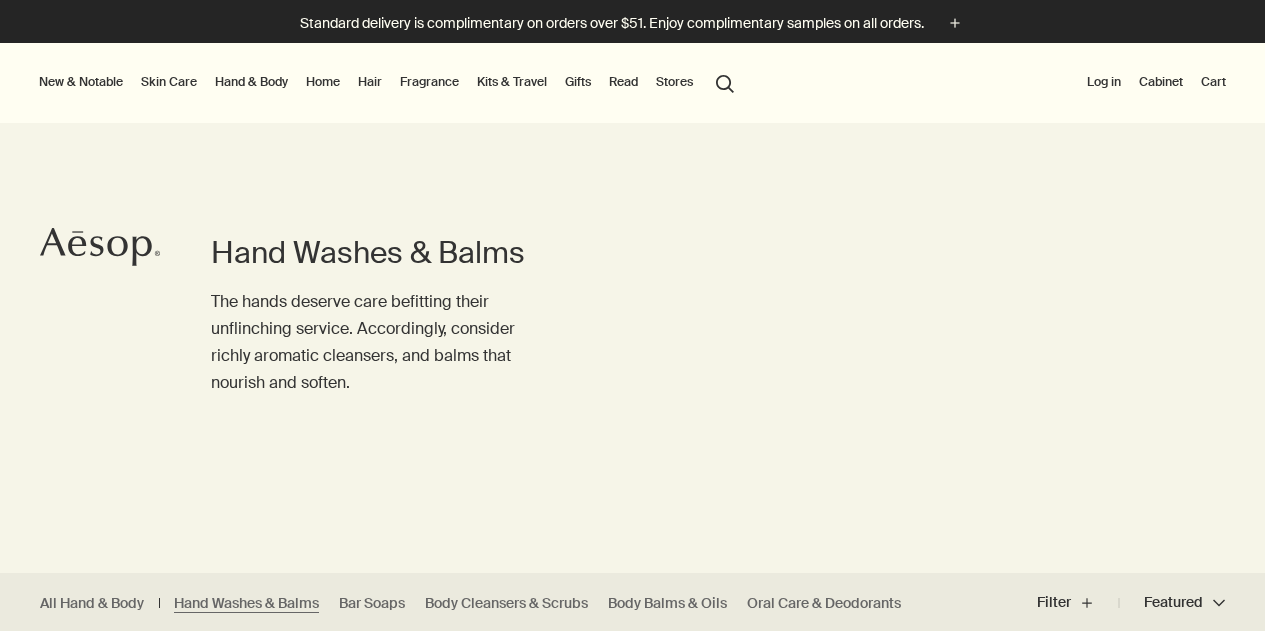 scroll, scrollTop: 0, scrollLeft: 0, axis: both 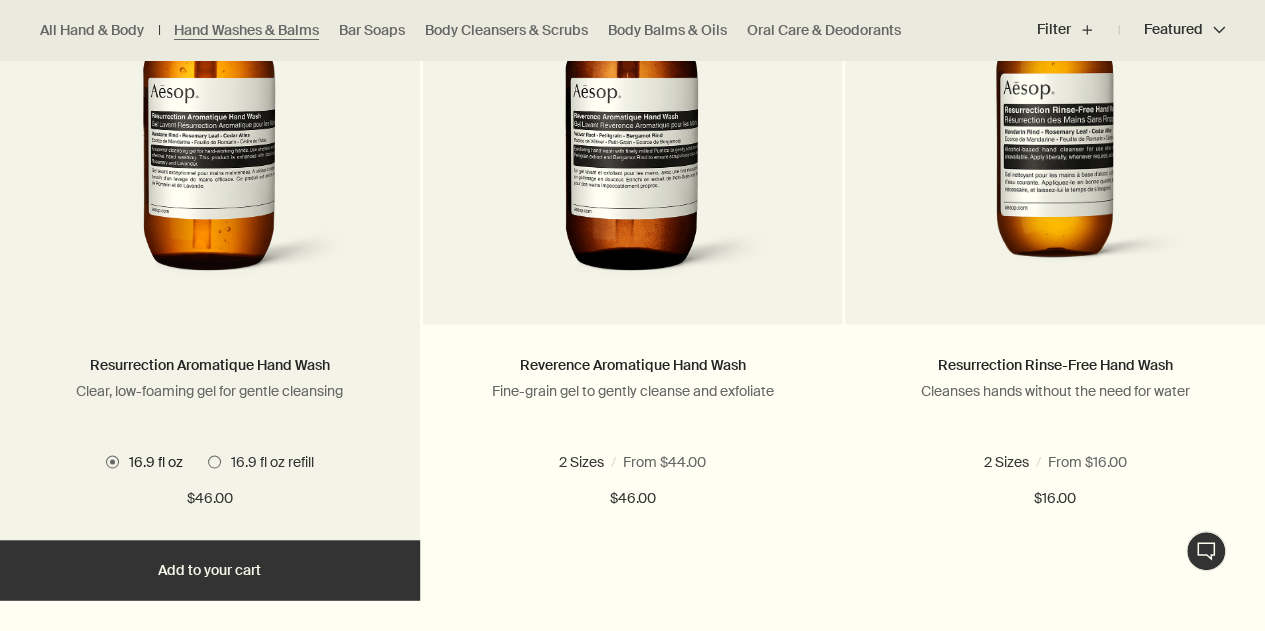 click at bounding box center (214, 461) 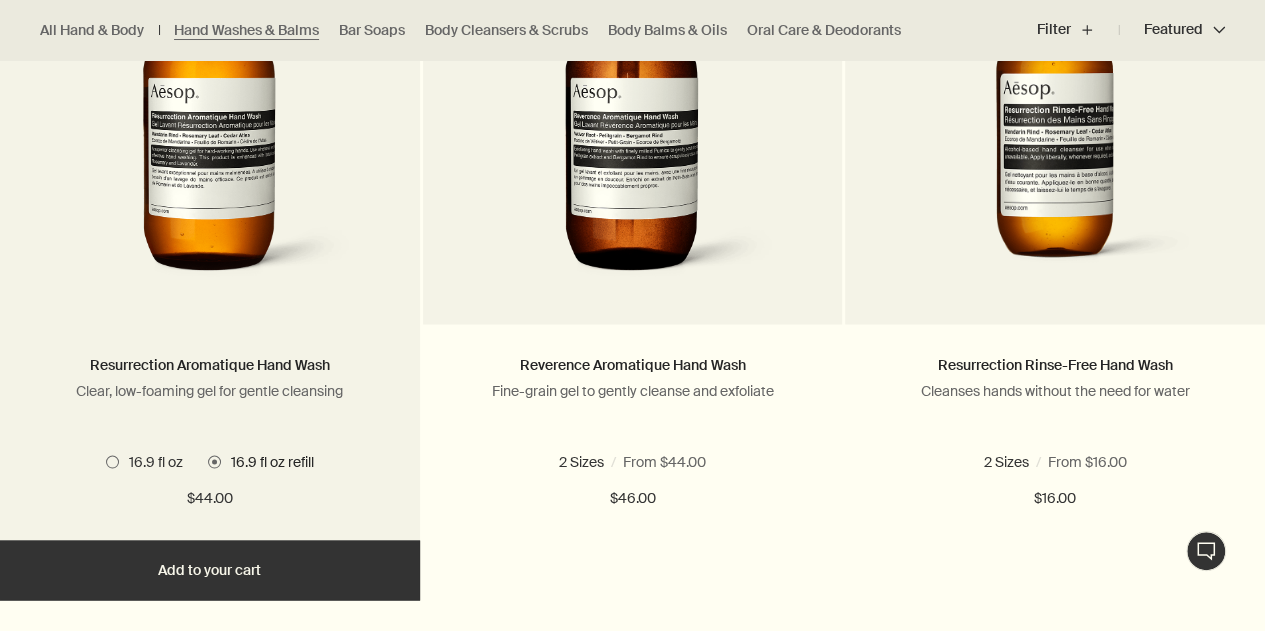 click at bounding box center (112, 461) 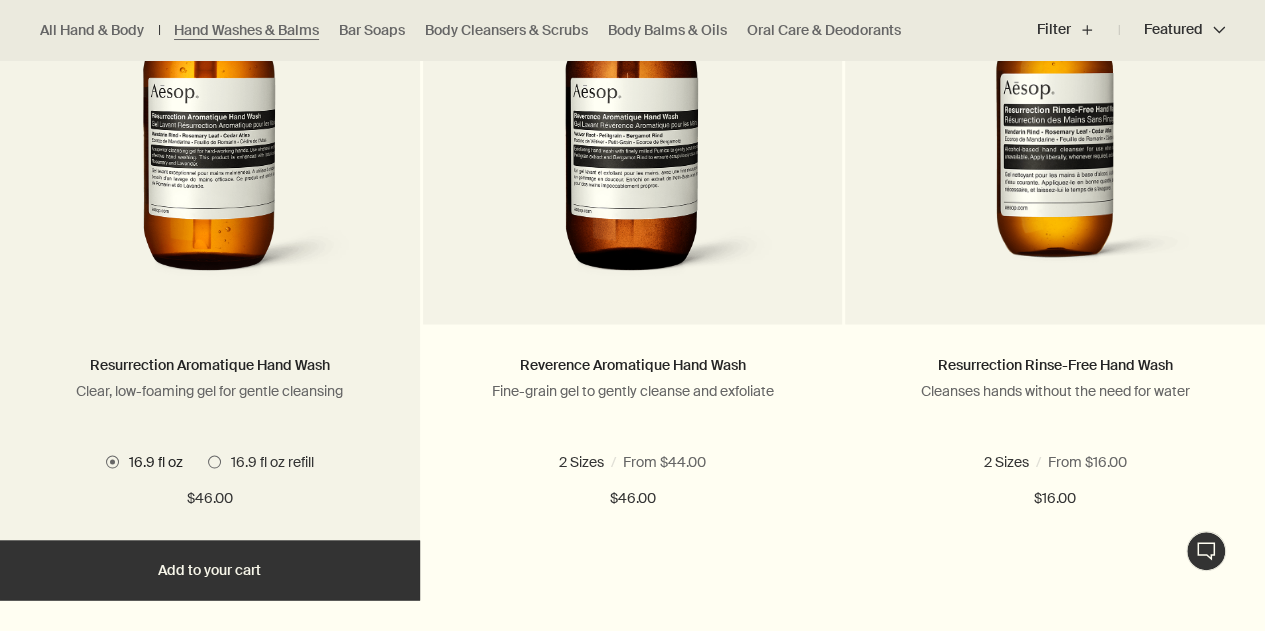 click at bounding box center (214, 461) 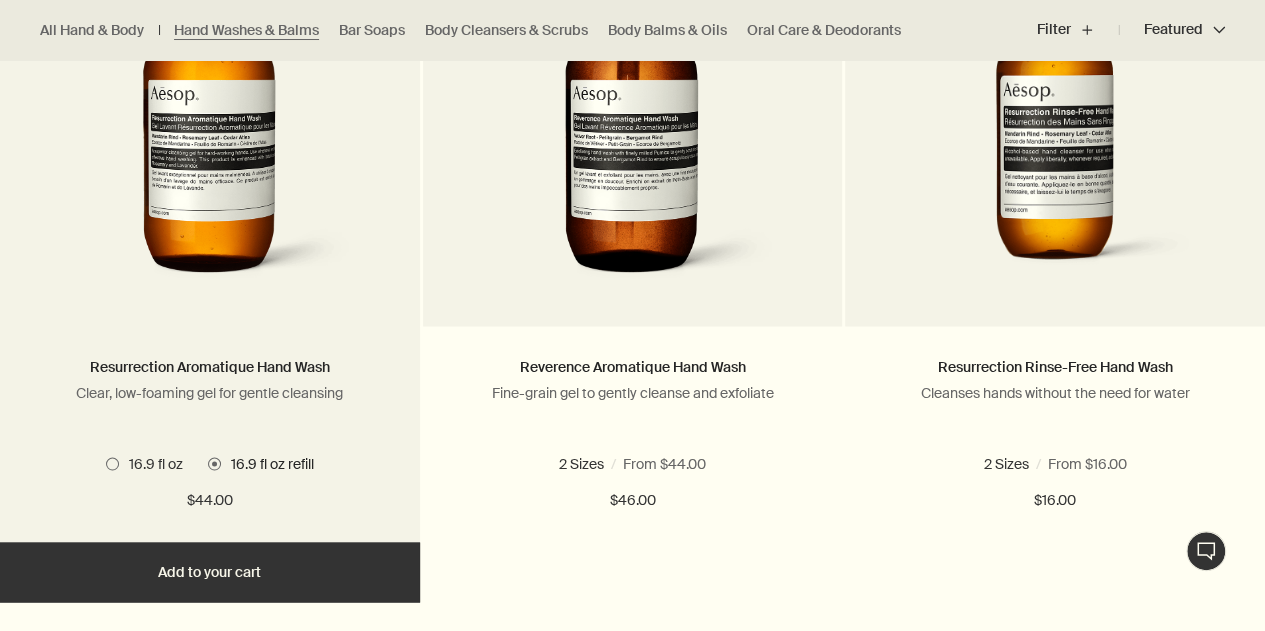 scroll, scrollTop: 1497, scrollLeft: 0, axis: vertical 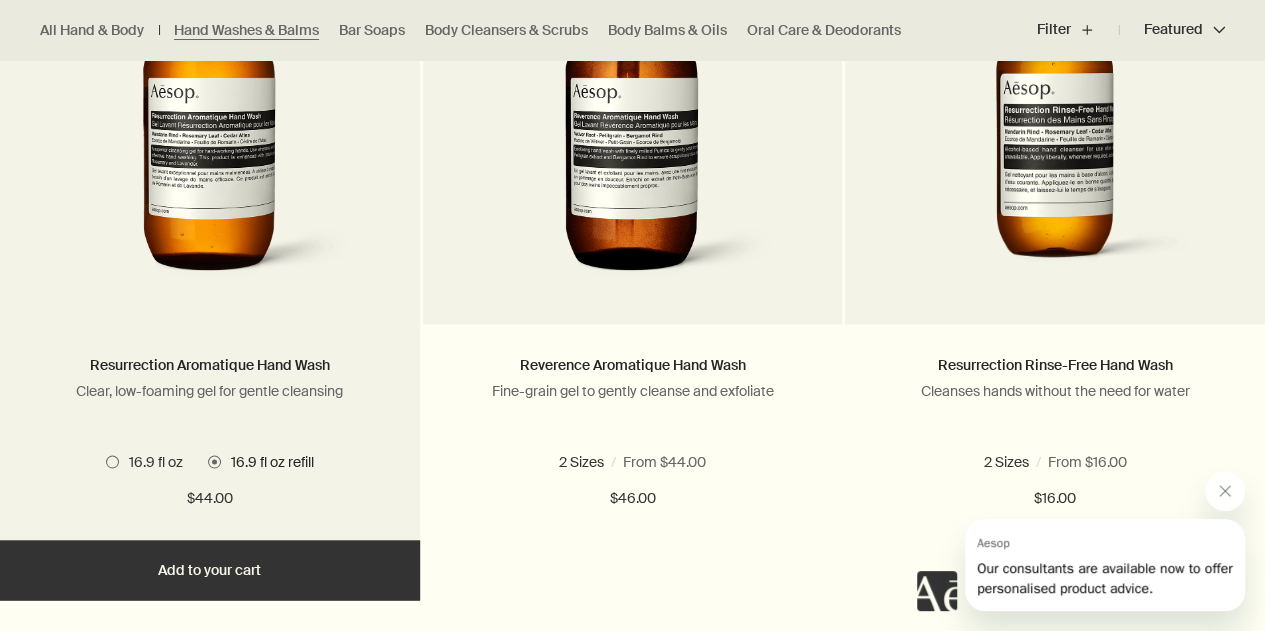 click on "Add Add to your cart" at bounding box center (210, 570) 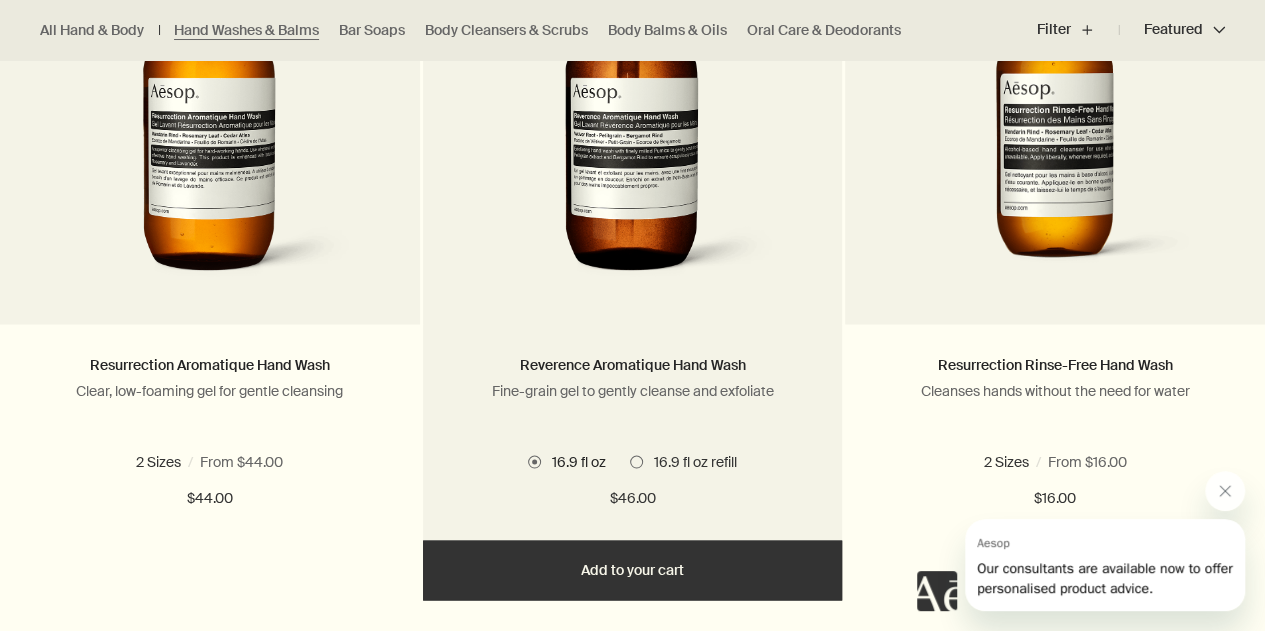 click at bounding box center (636, 461) 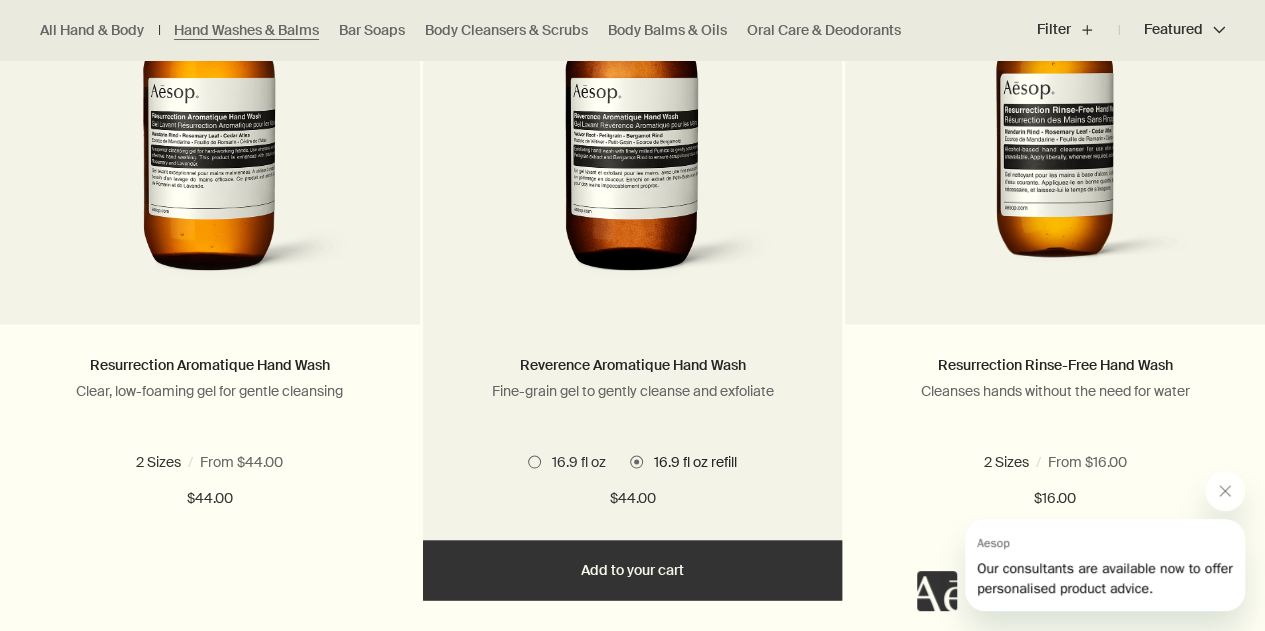 click on "Add Add to your cart" at bounding box center [633, 570] 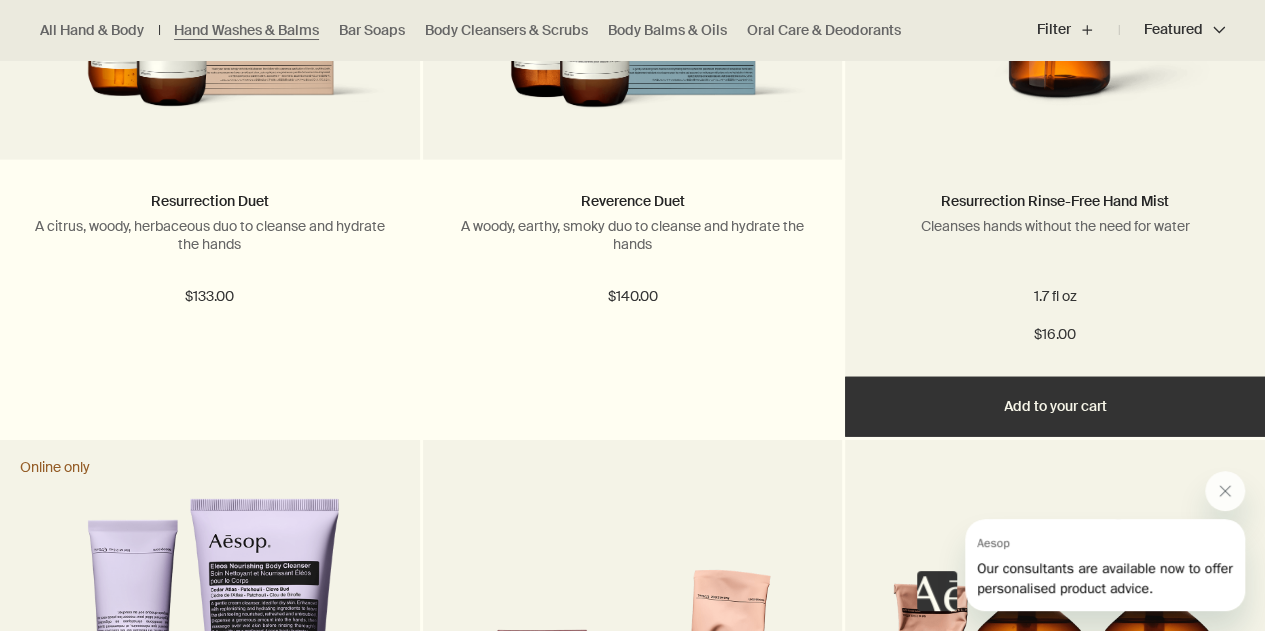 scroll, scrollTop: 2396, scrollLeft: 0, axis: vertical 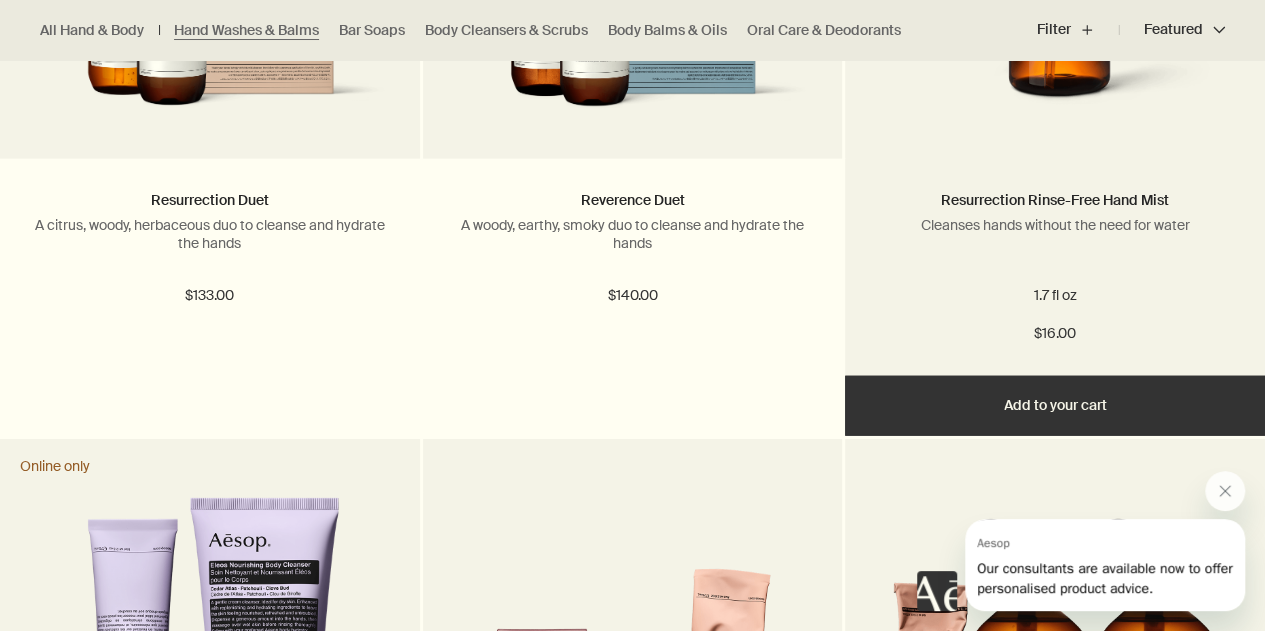 click on "Add Add to your cart" at bounding box center (1055, 406) 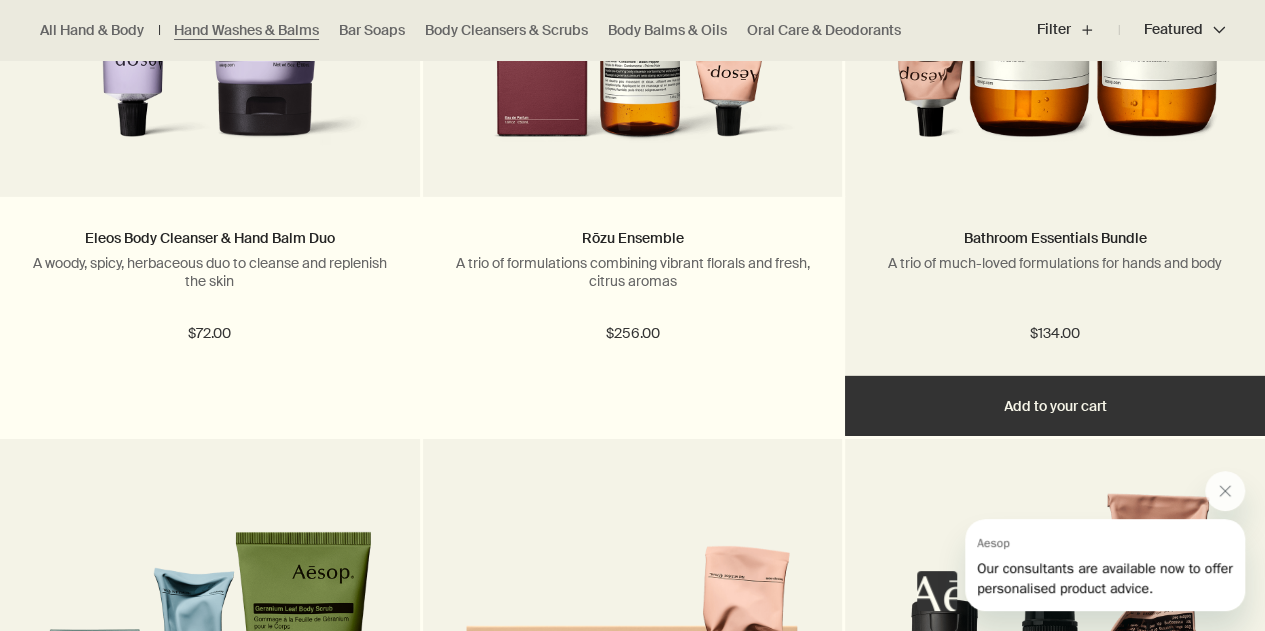 scroll, scrollTop: 3094, scrollLeft: 0, axis: vertical 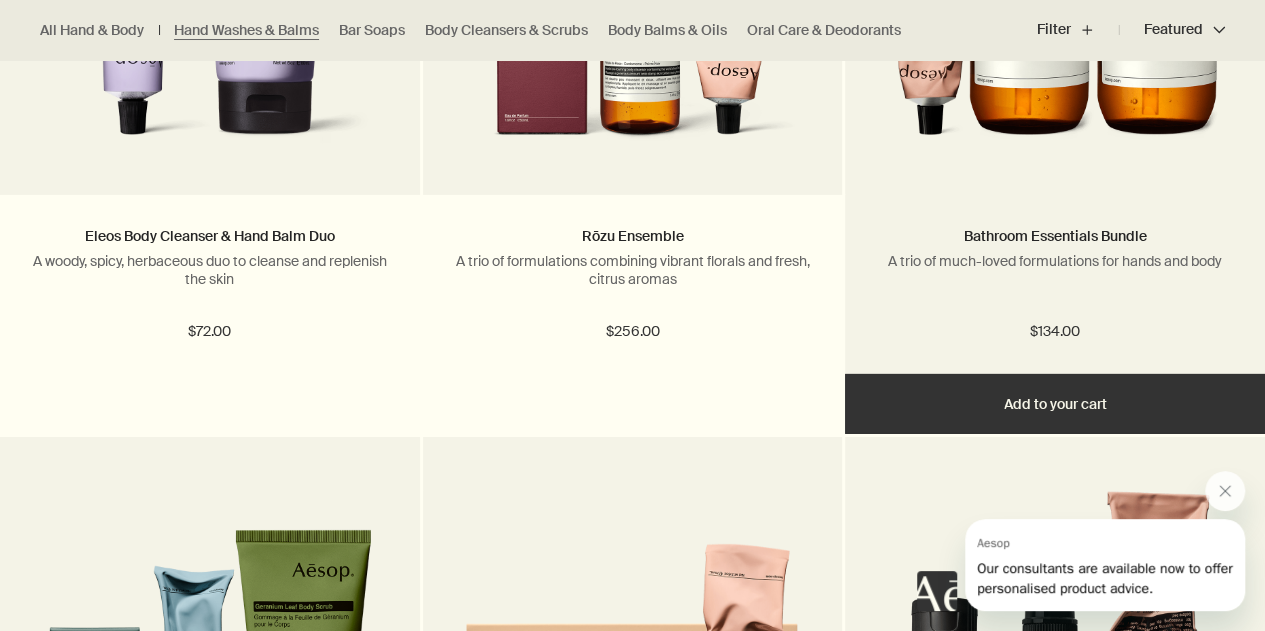 click on "Add Add to your cart" at bounding box center [1055, 404] 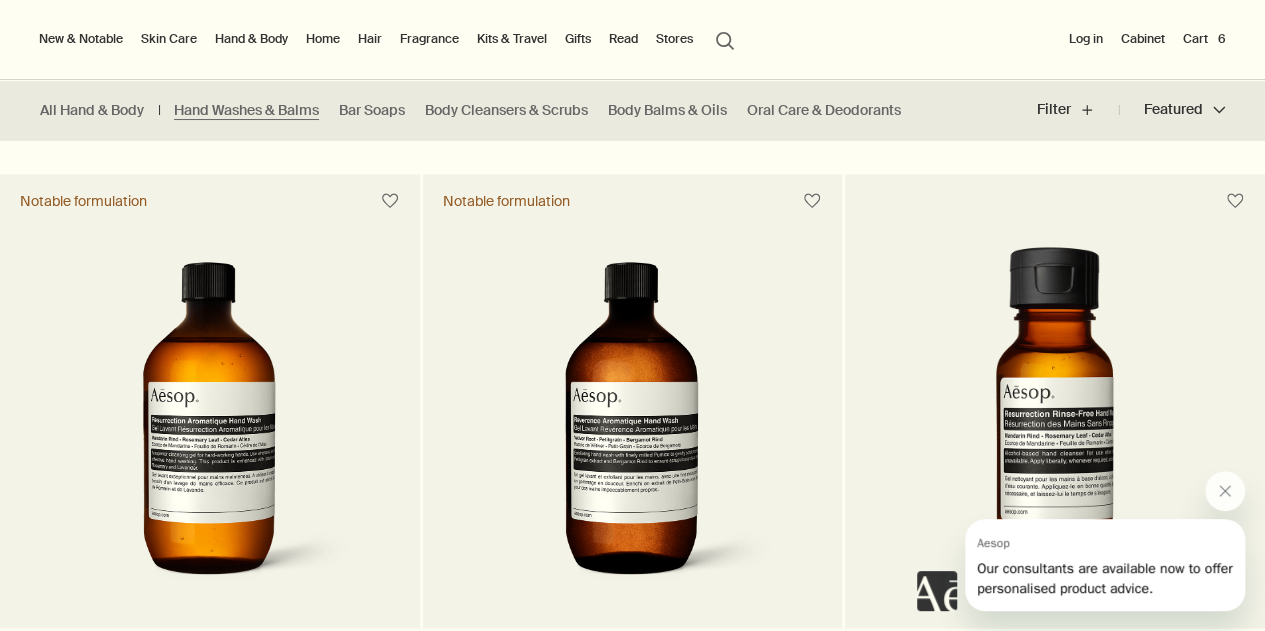 scroll, scrollTop: 1194, scrollLeft: 0, axis: vertical 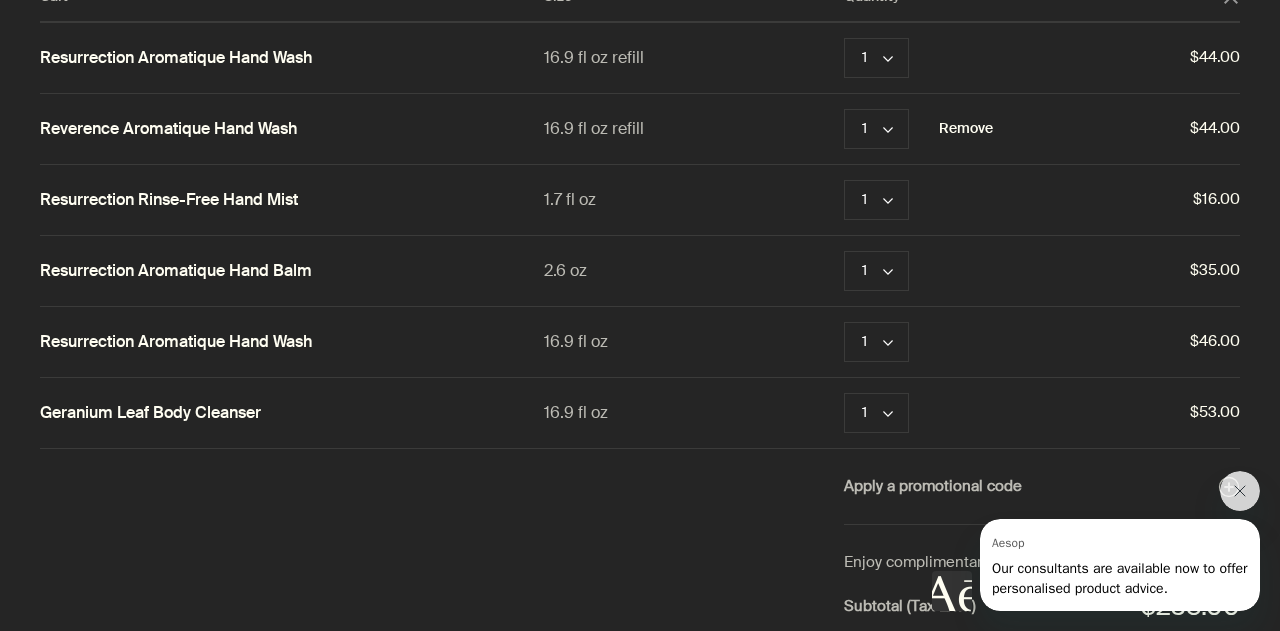 click on "Remove" at bounding box center [966, 129] 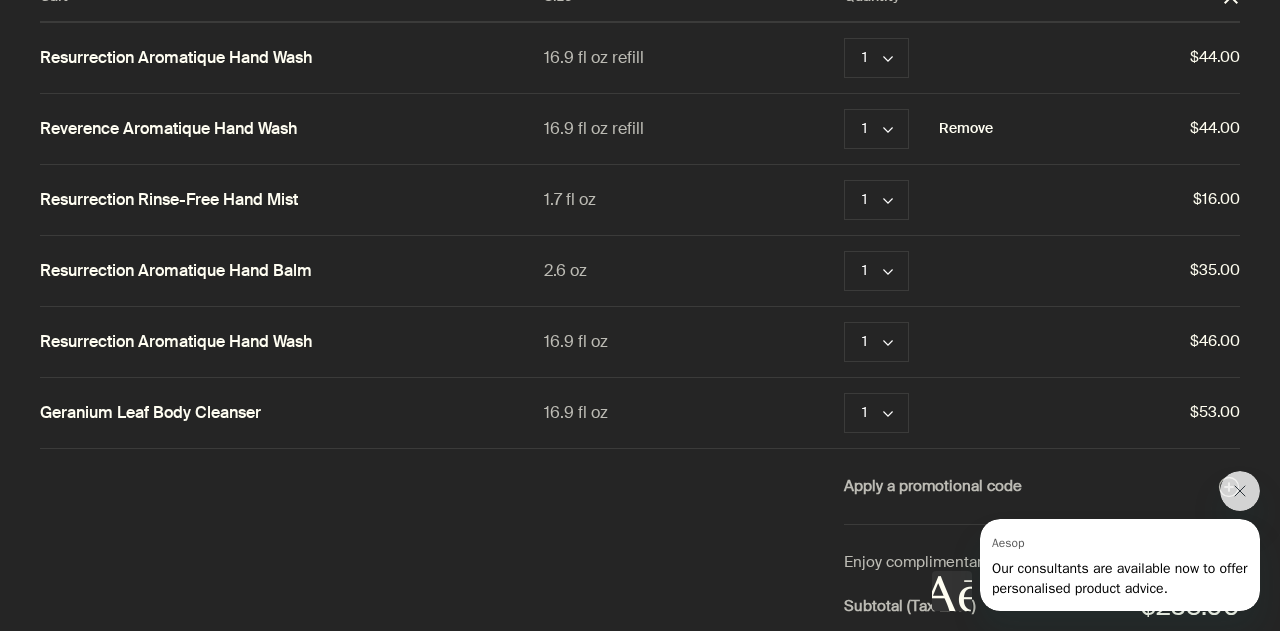 scroll, scrollTop: 42, scrollLeft: 0, axis: vertical 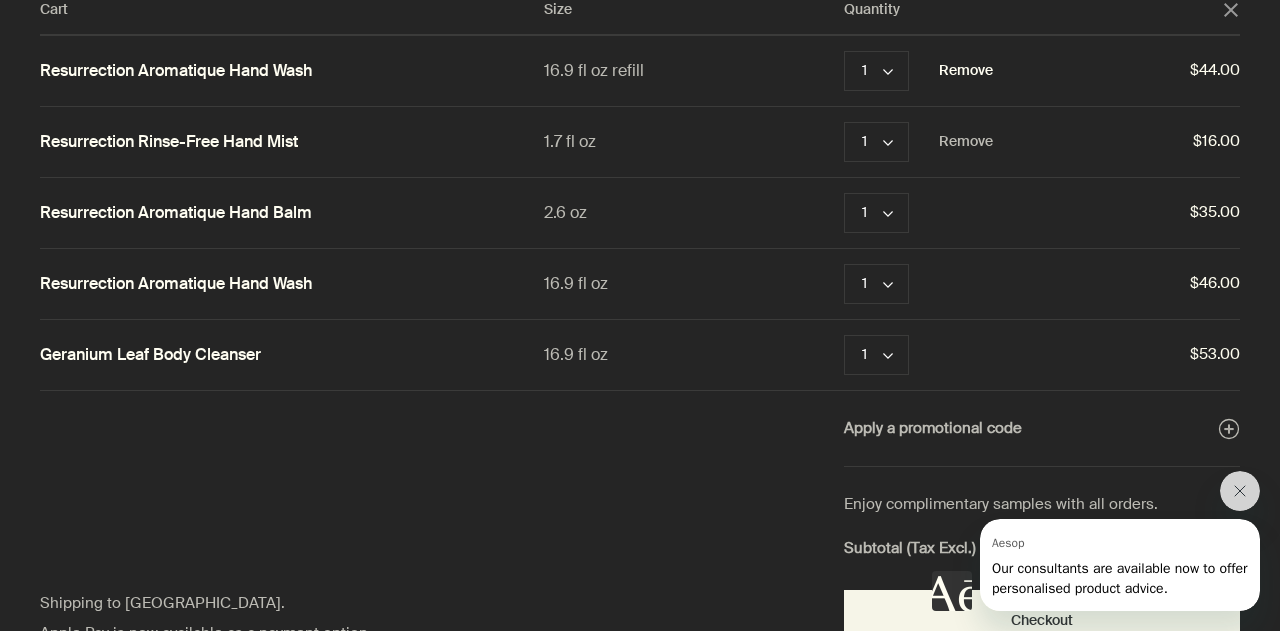 click on "Remove" at bounding box center (966, 71) 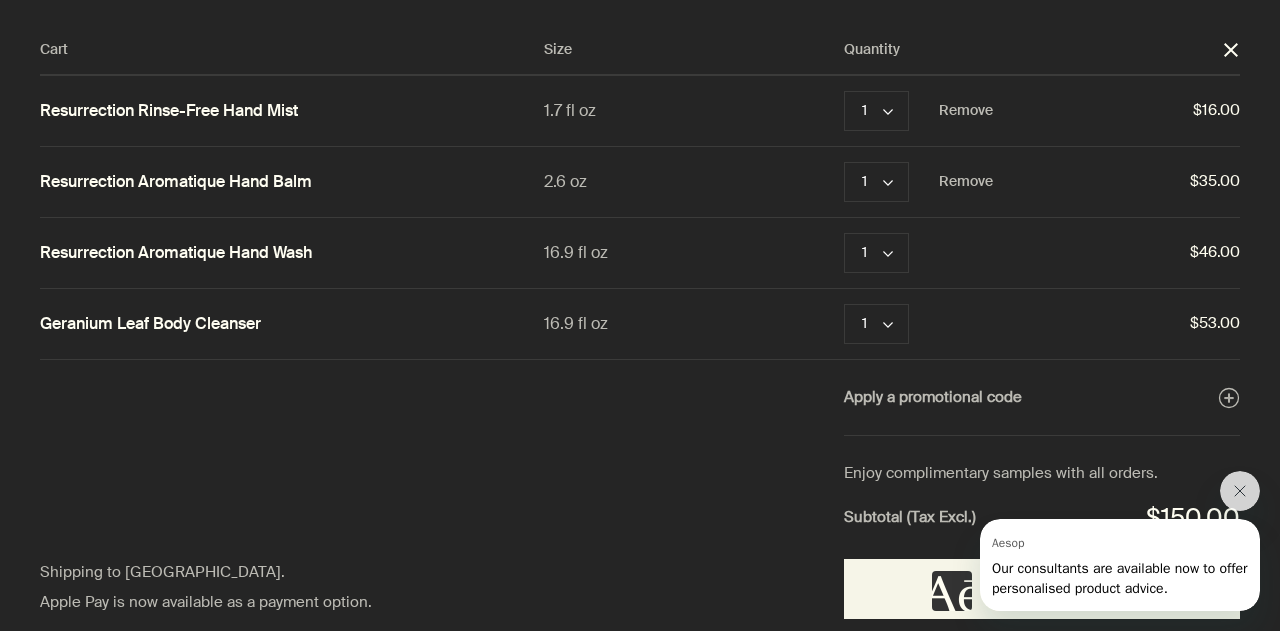 scroll, scrollTop: 0, scrollLeft: 0, axis: both 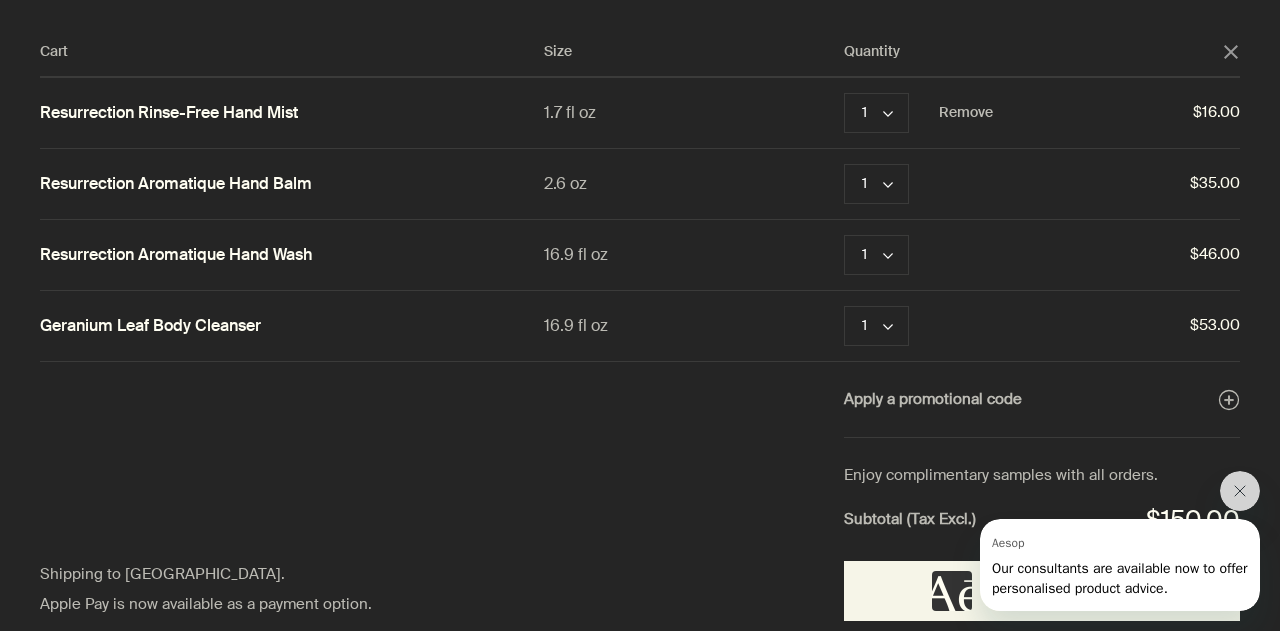 click 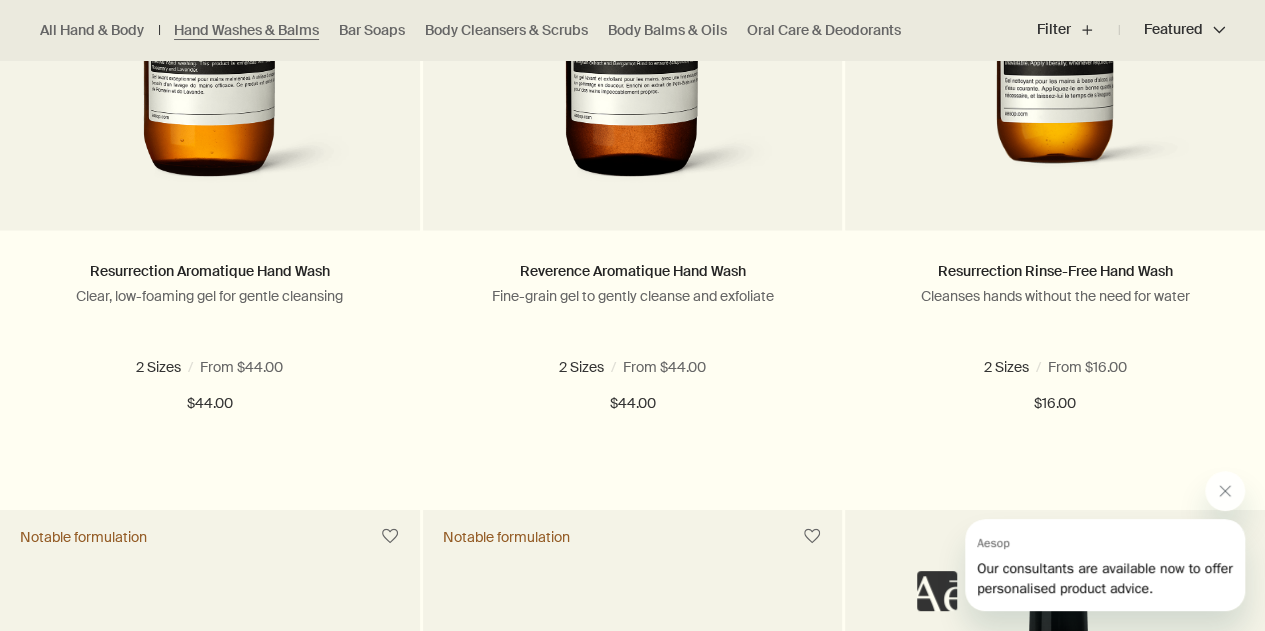 scroll, scrollTop: 1593, scrollLeft: 0, axis: vertical 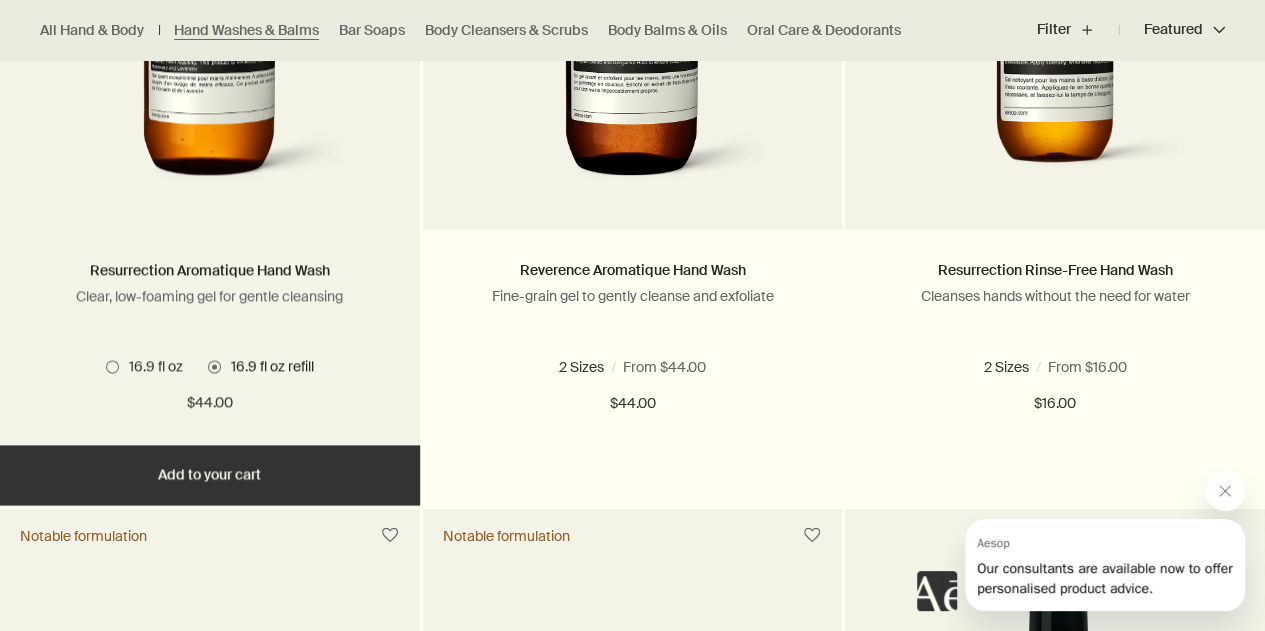 click at bounding box center [112, 366] 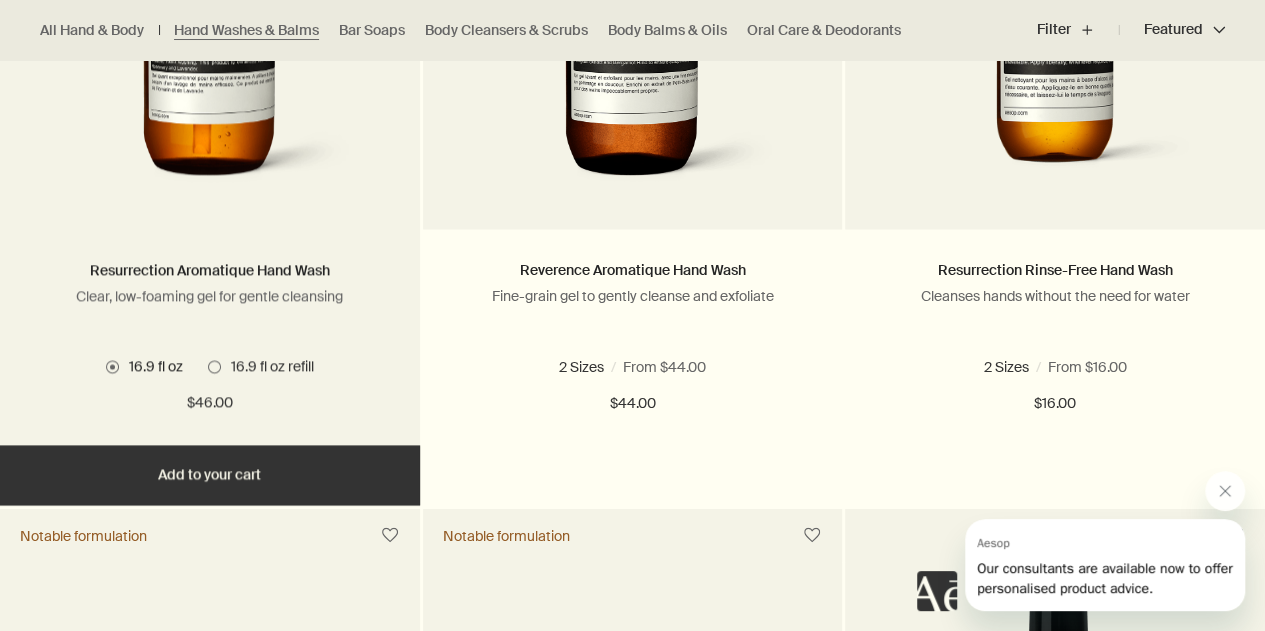 click on "Added Added to your cart Add Add to your cart" at bounding box center (210, 475) 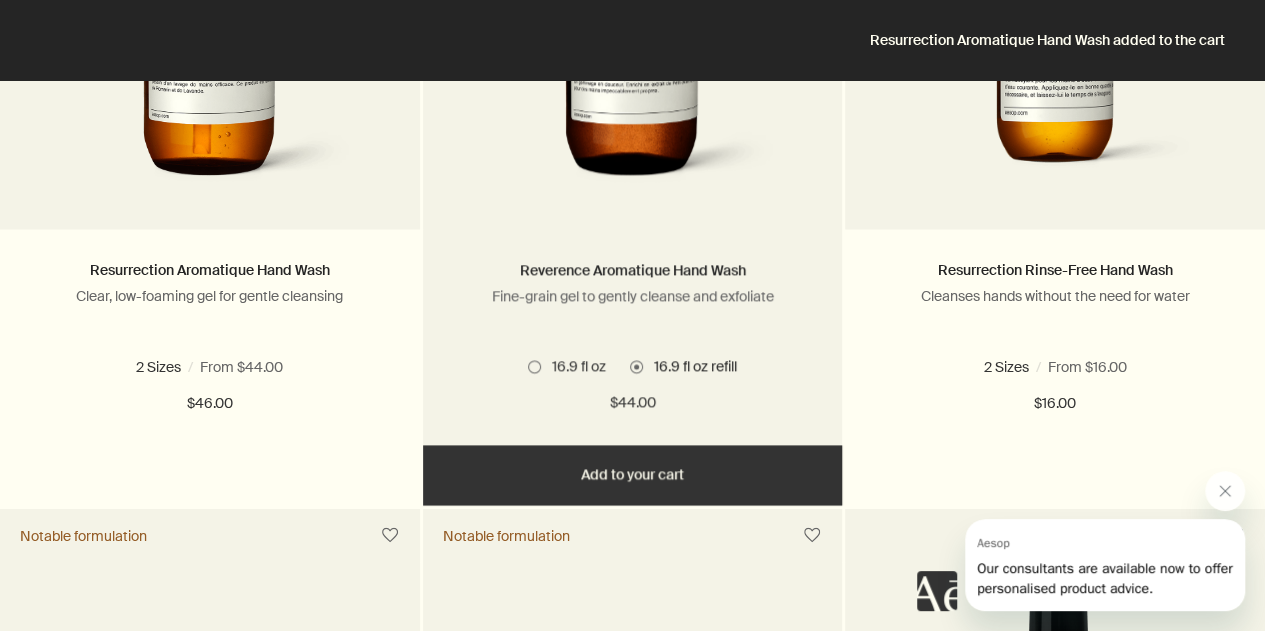 click at bounding box center (534, 366) 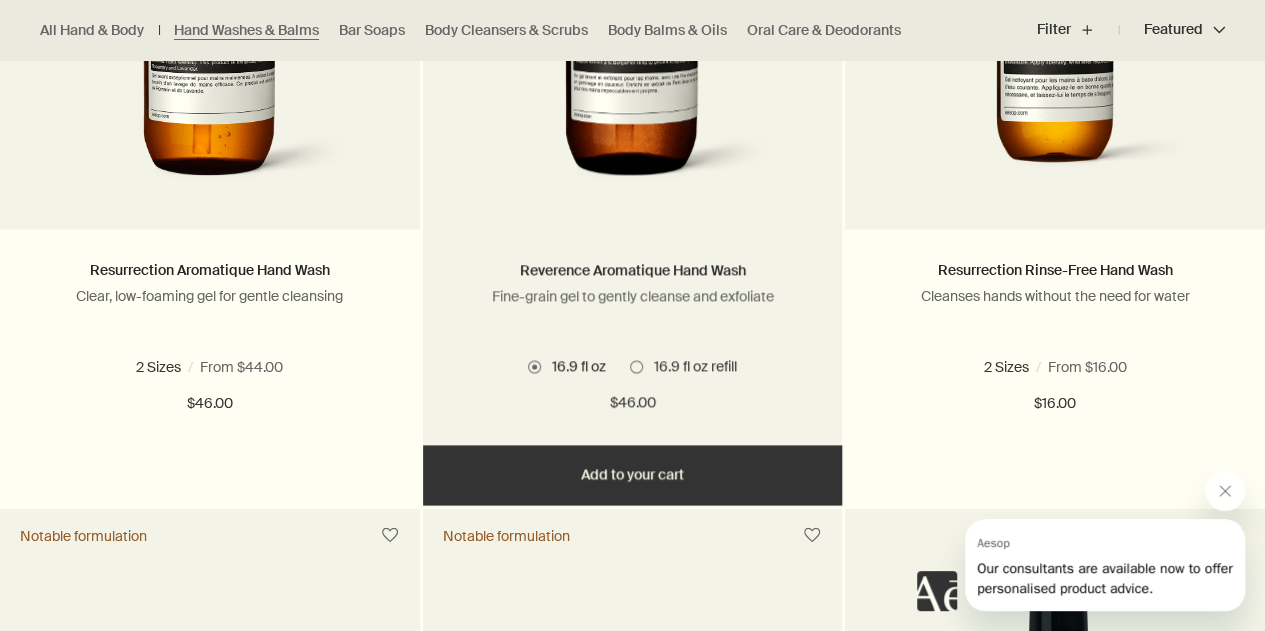click on "Added Added to your cart Add Add to your cart" at bounding box center [633, 475] 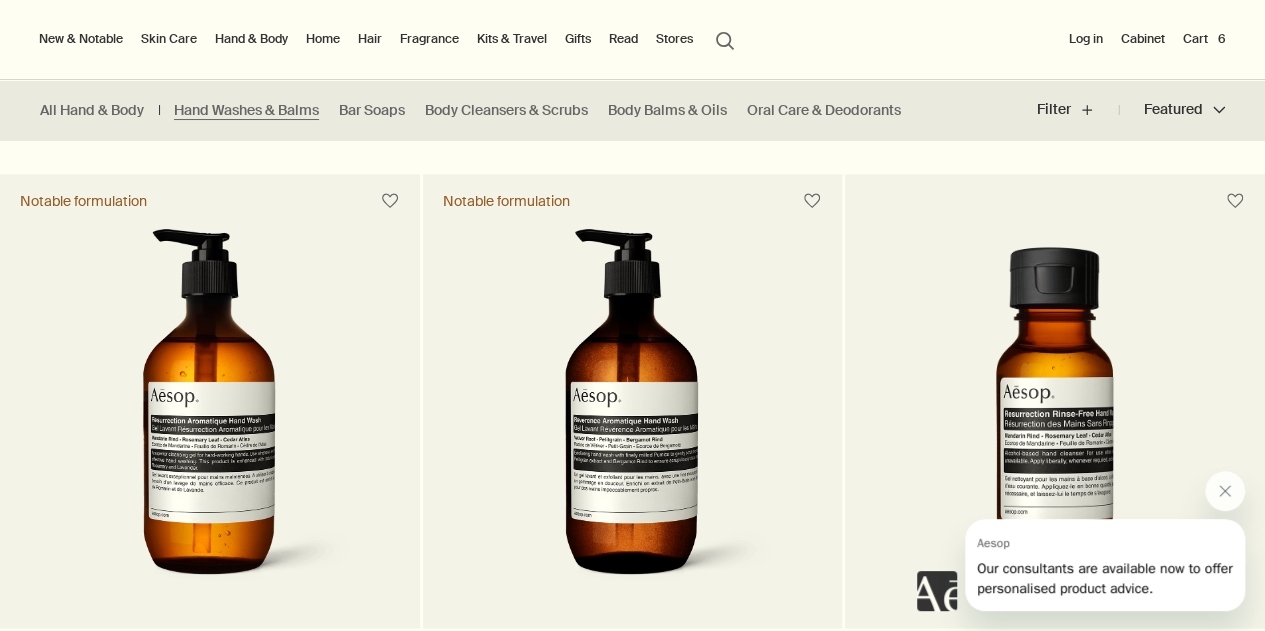 scroll, scrollTop: 1194, scrollLeft: 0, axis: vertical 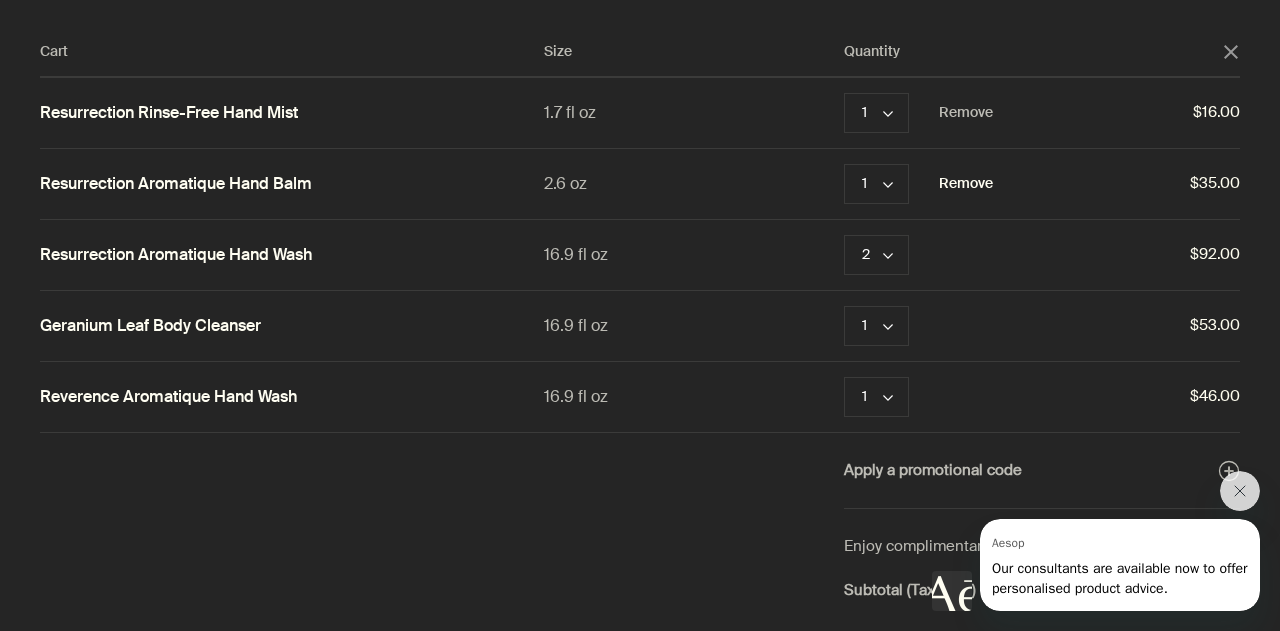 click on "Remove" at bounding box center (966, 184) 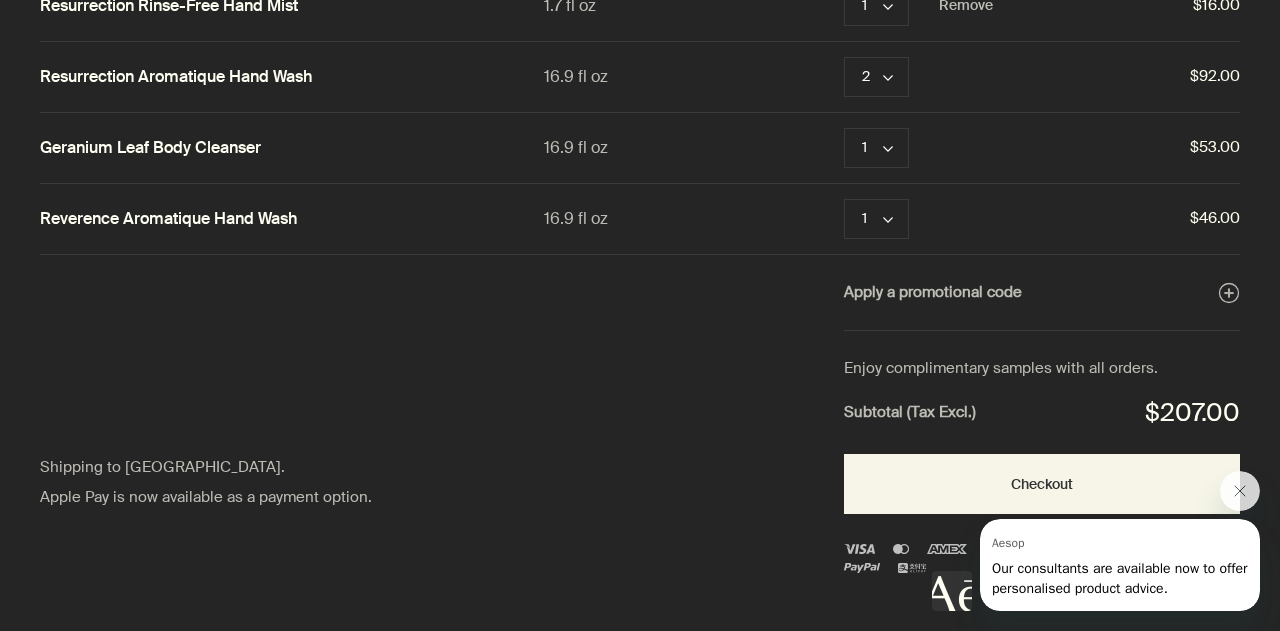 scroll, scrollTop: 112, scrollLeft: 0, axis: vertical 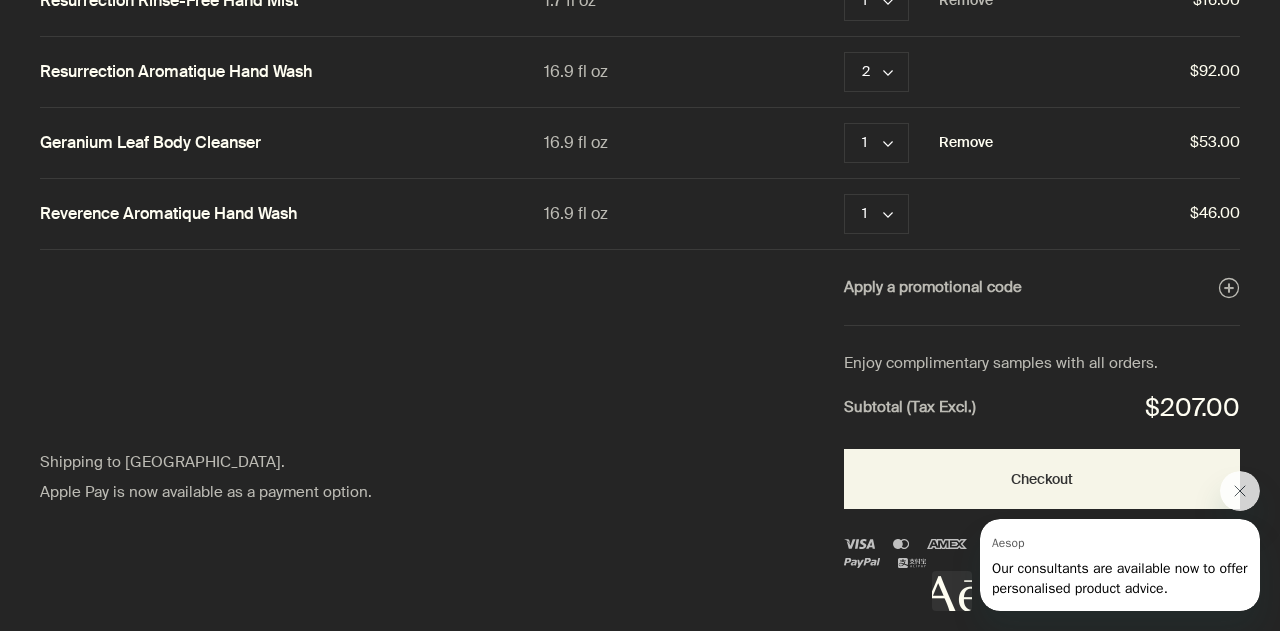 click on "Remove" at bounding box center (966, 143) 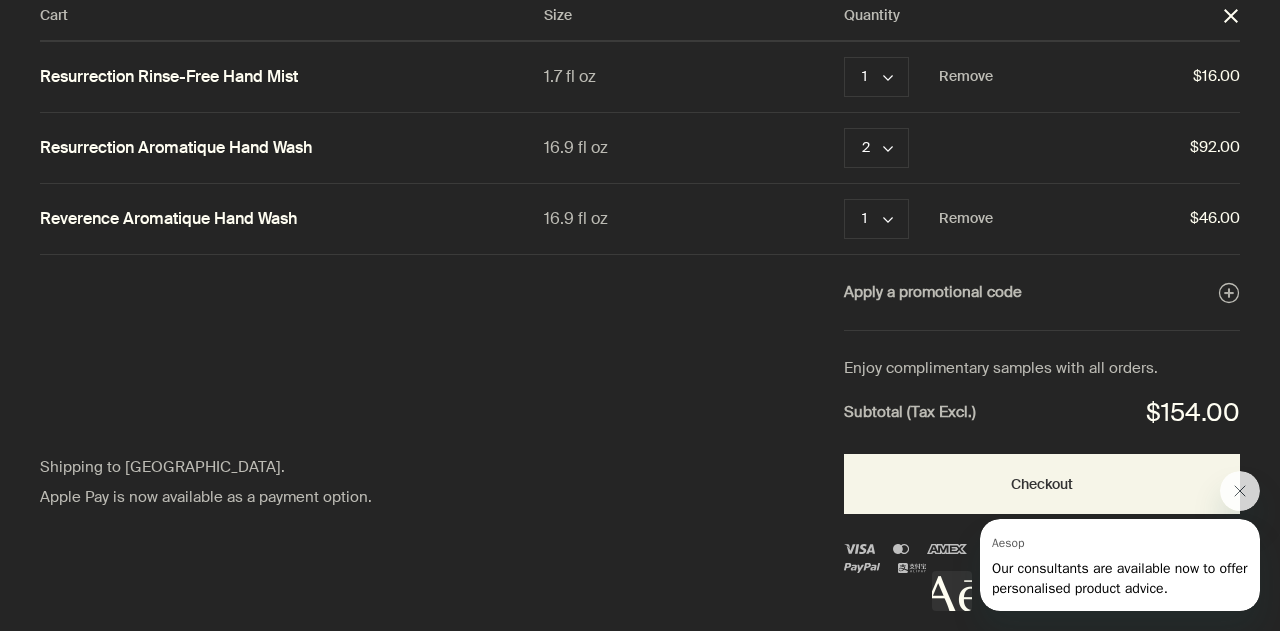 scroll, scrollTop: 41, scrollLeft: 0, axis: vertical 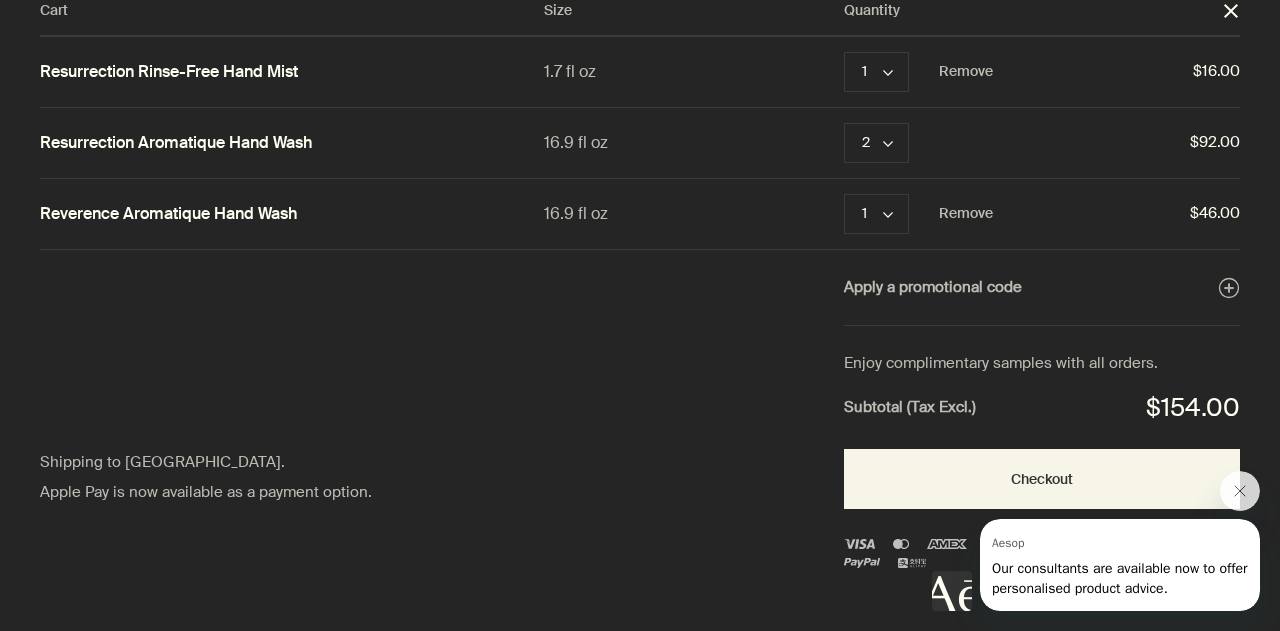 click at bounding box center [1096, 541] 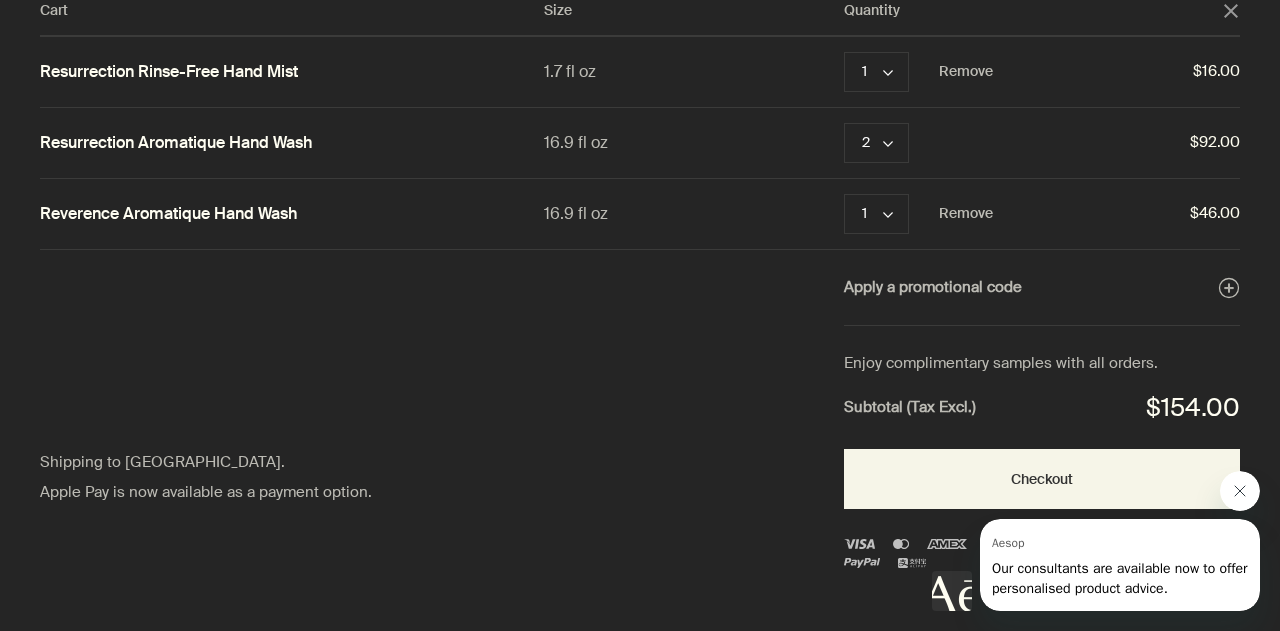 click 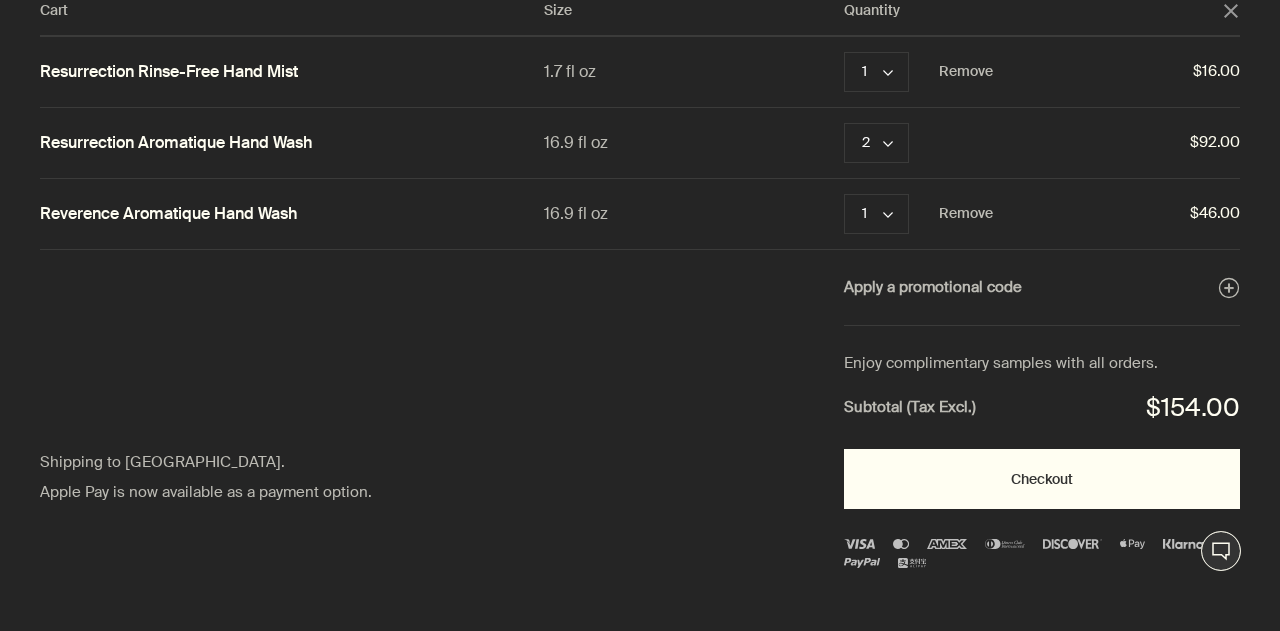 click on "Checkout" at bounding box center [1042, 479] 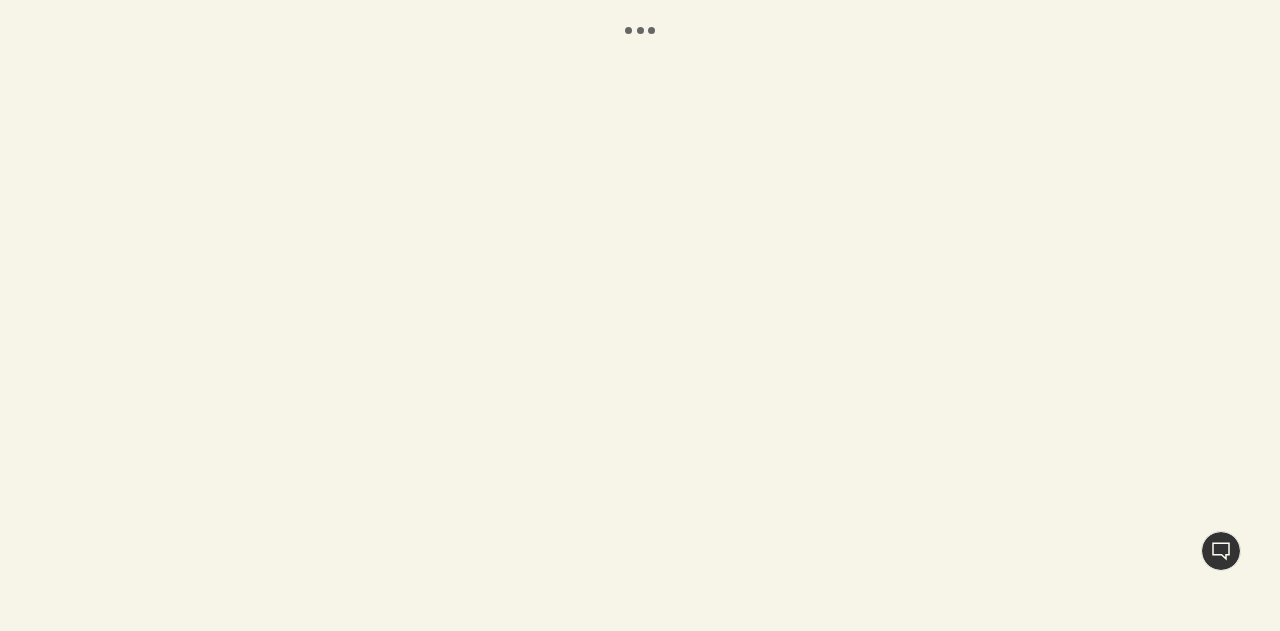 scroll, scrollTop: 0, scrollLeft: 0, axis: both 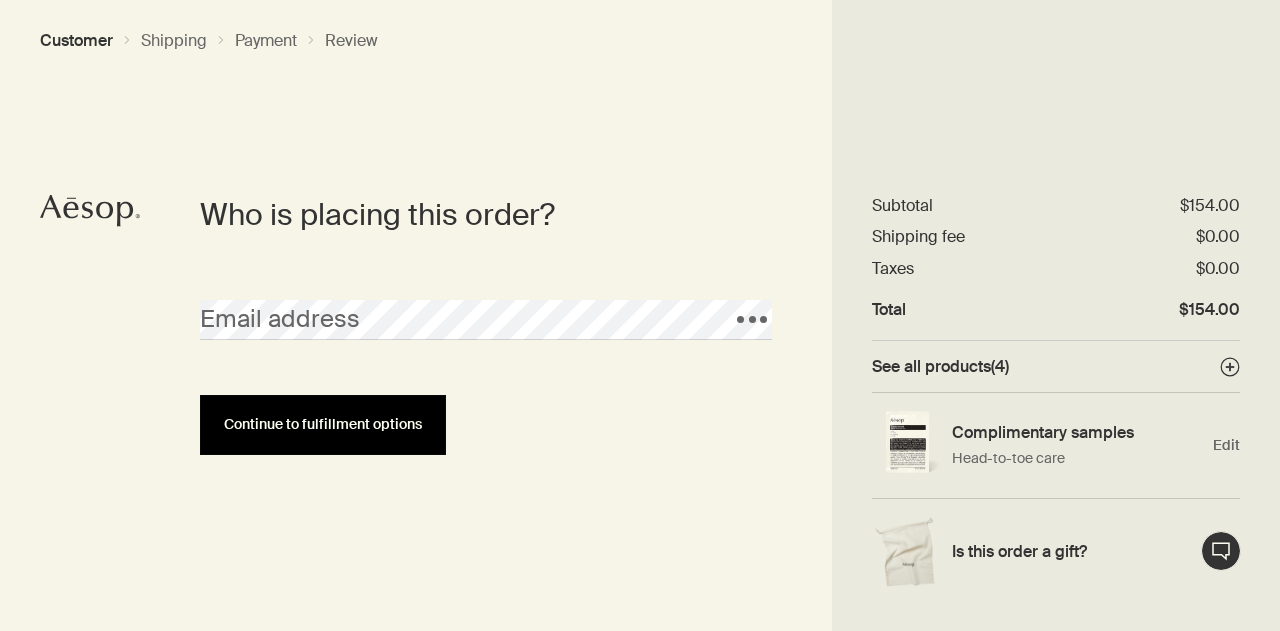 click on "Continue to fulfillment options" at bounding box center [323, 424] 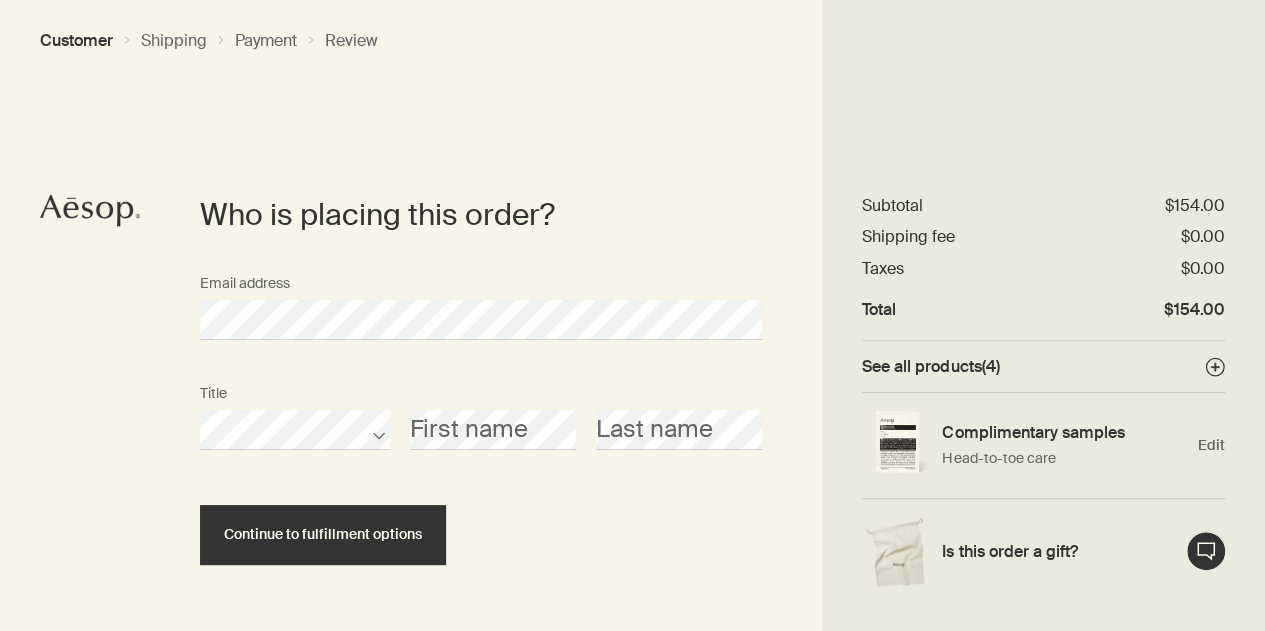 scroll, scrollTop: 29, scrollLeft: 0, axis: vertical 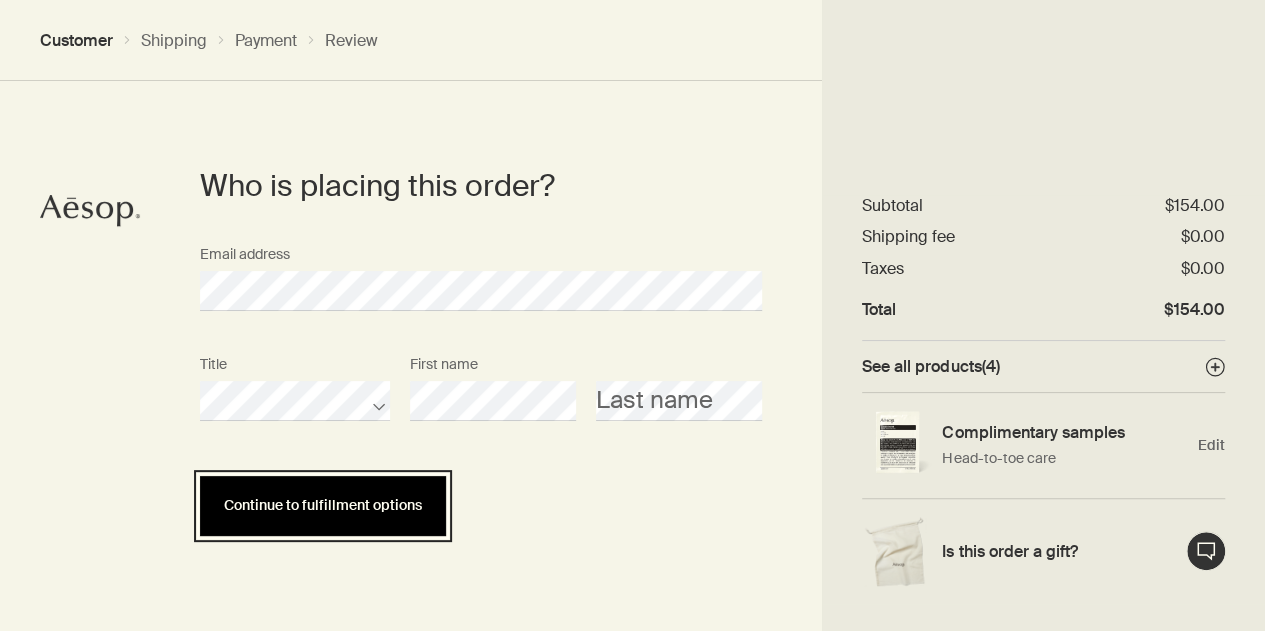 type 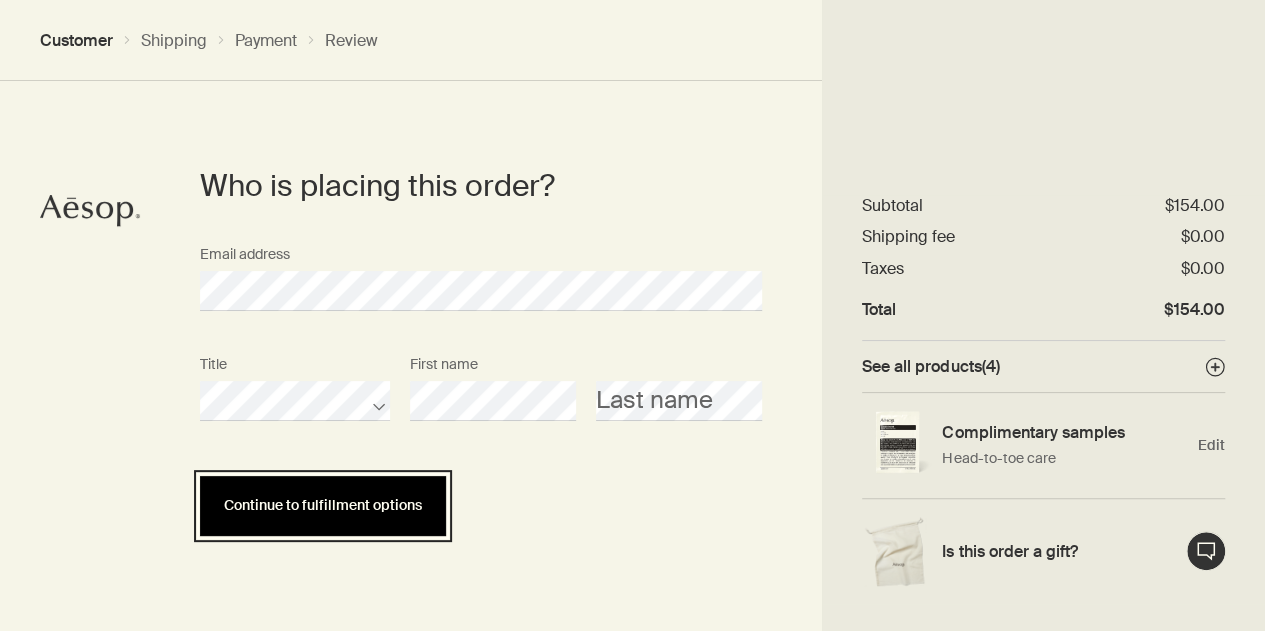 click on "Continue to fulfillment options" at bounding box center (323, 506) 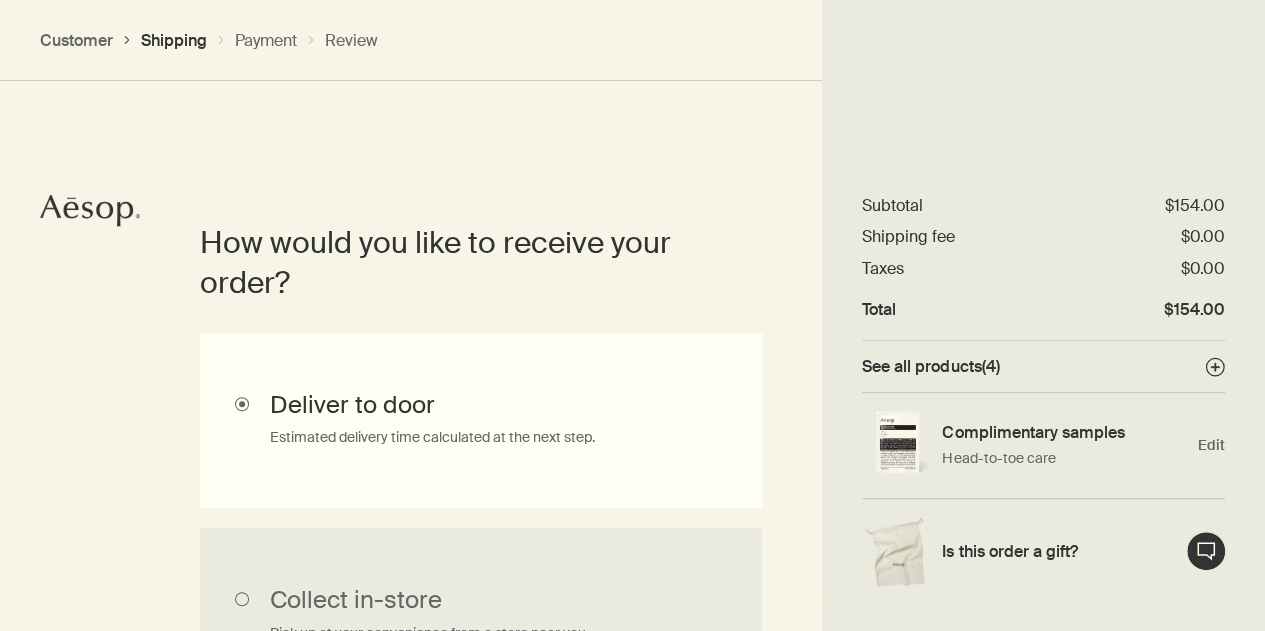 scroll, scrollTop: 447, scrollLeft: 0, axis: vertical 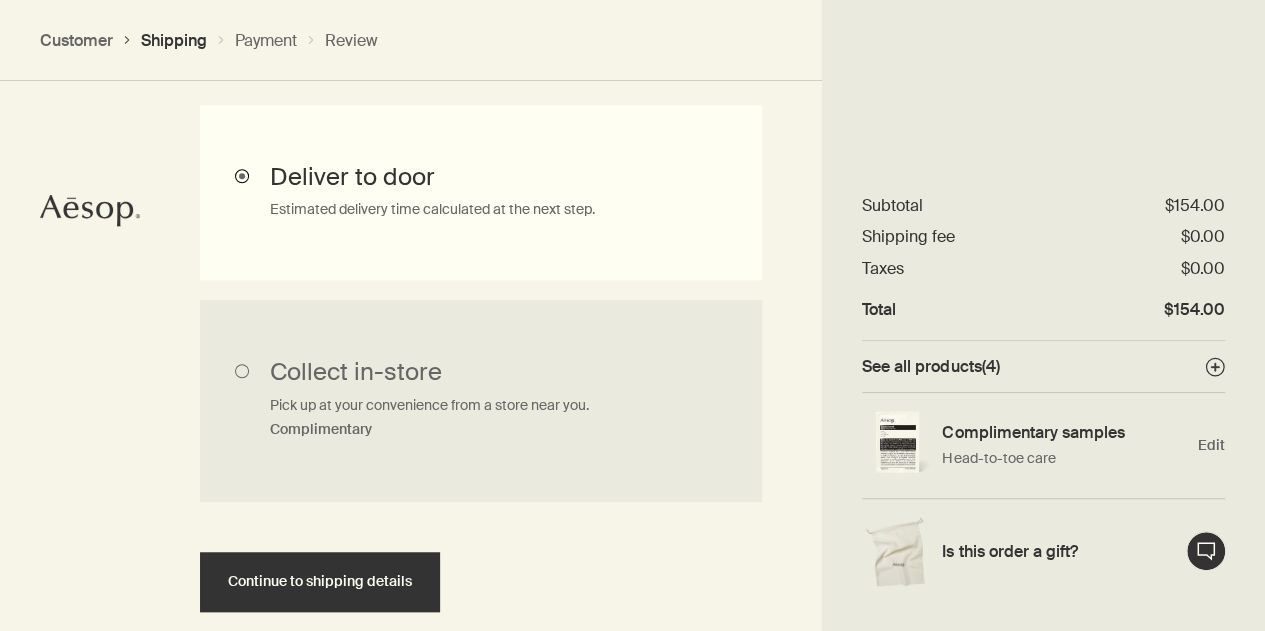 click on "Deliver to door Estimated delivery time calculated at the next step." at bounding box center (481, 192) 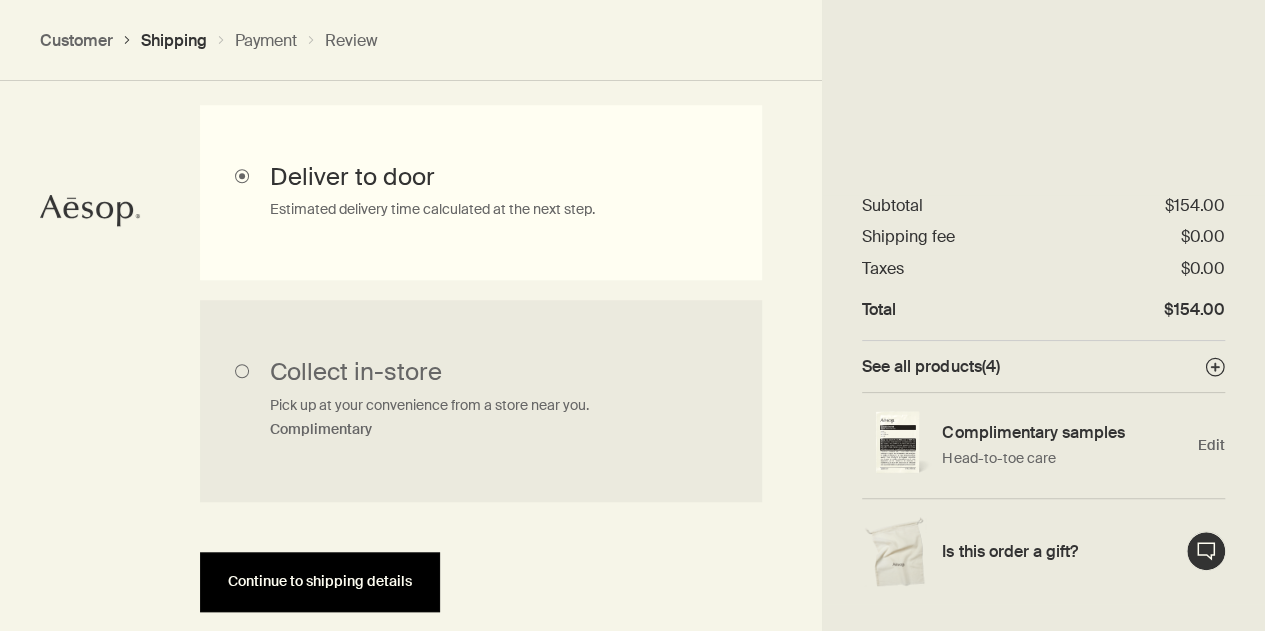 click on "Continue to shipping details" at bounding box center [320, 581] 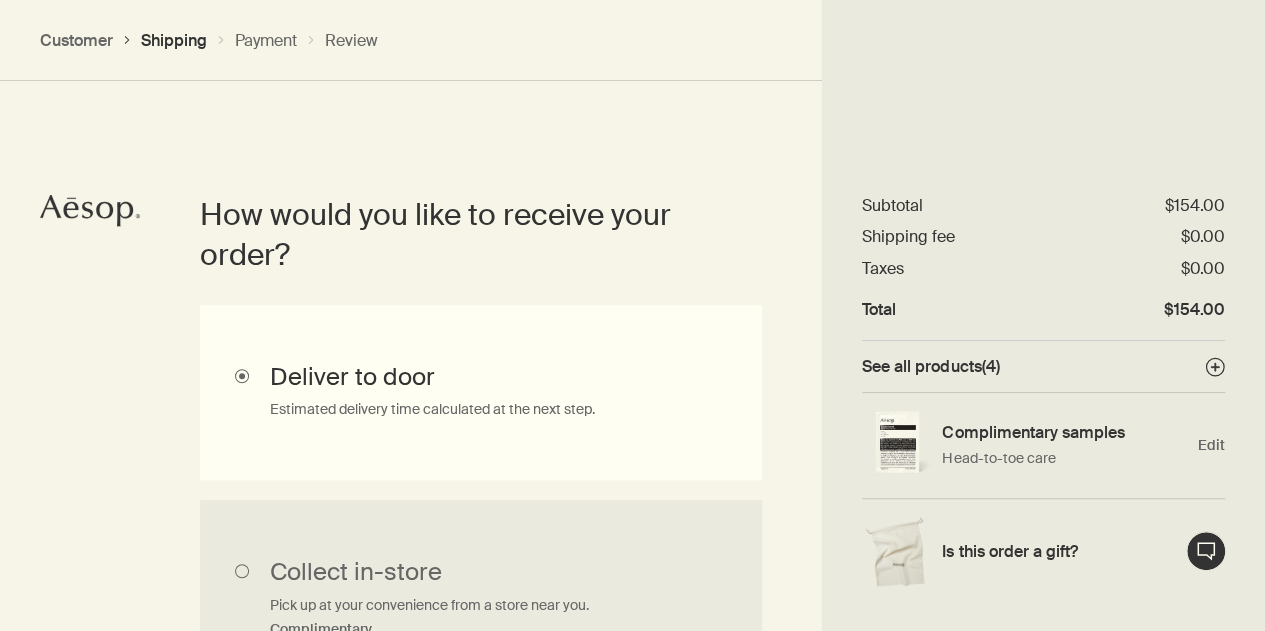 select on "US" 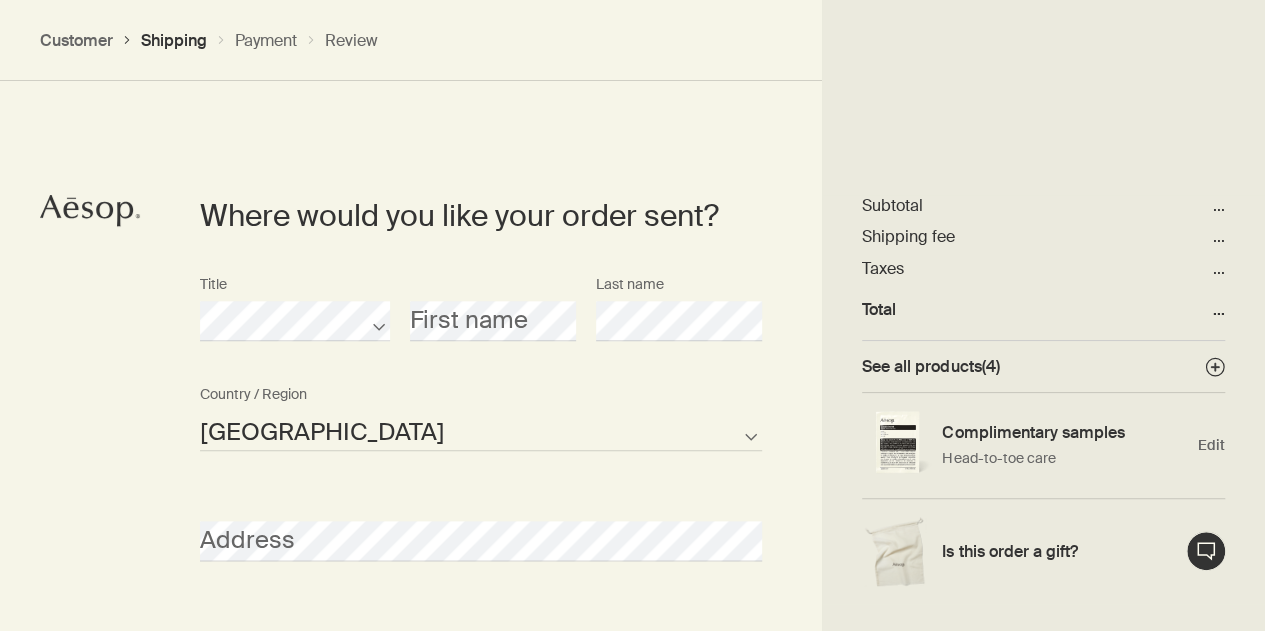 scroll, scrollTop: 864, scrollLeft: 0, axis: vertical 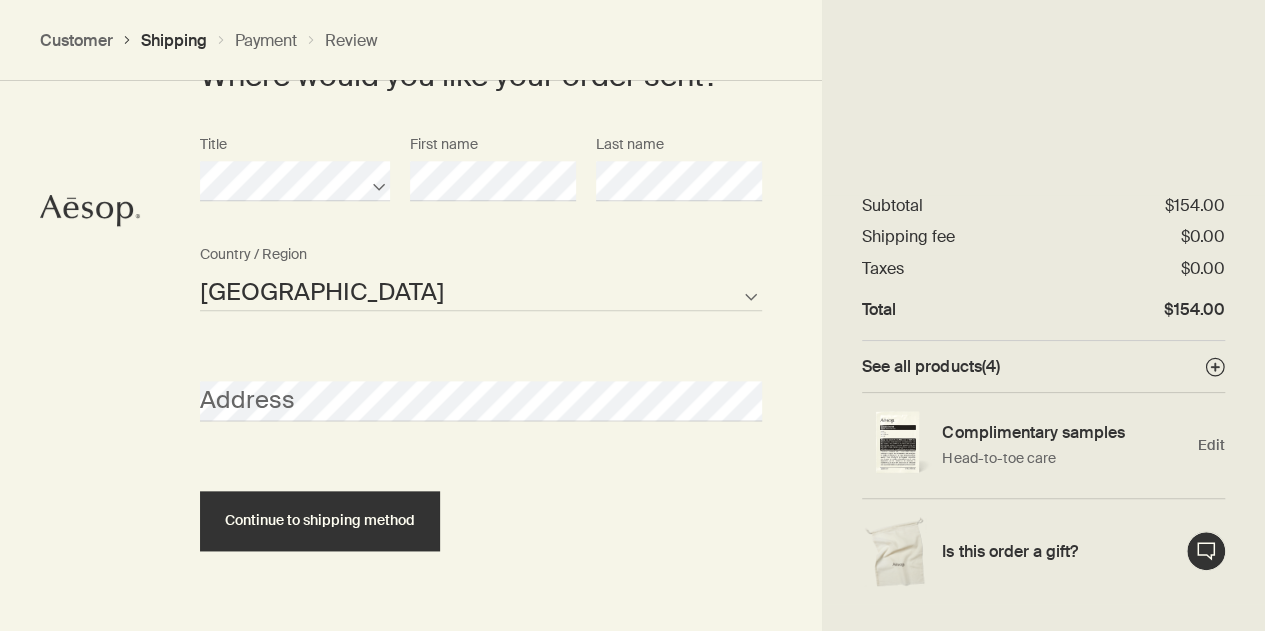 select on "US" 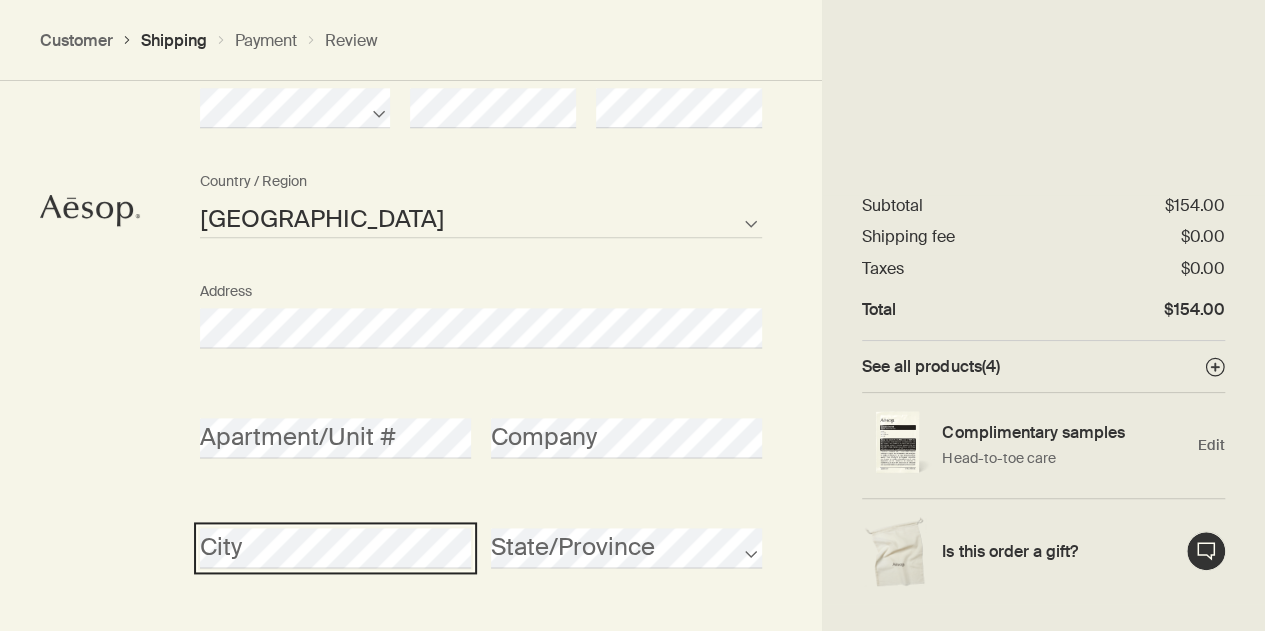 scroll, scrollTop: 1127, scrollLeft: 0, axis: vertical 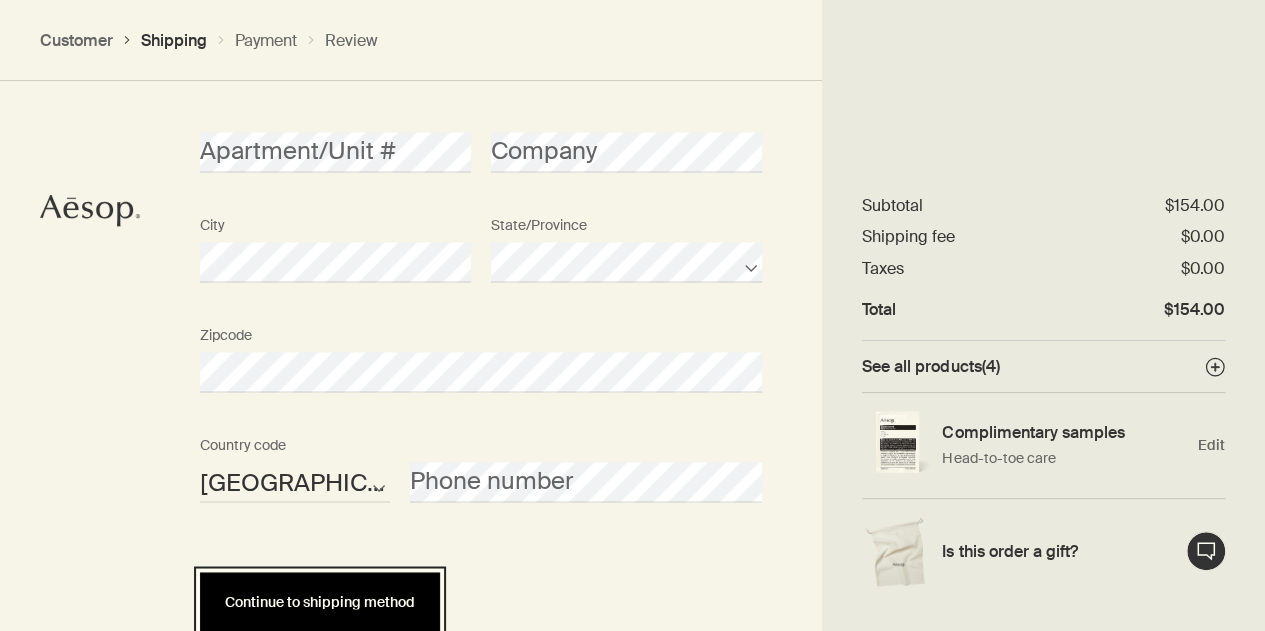 type 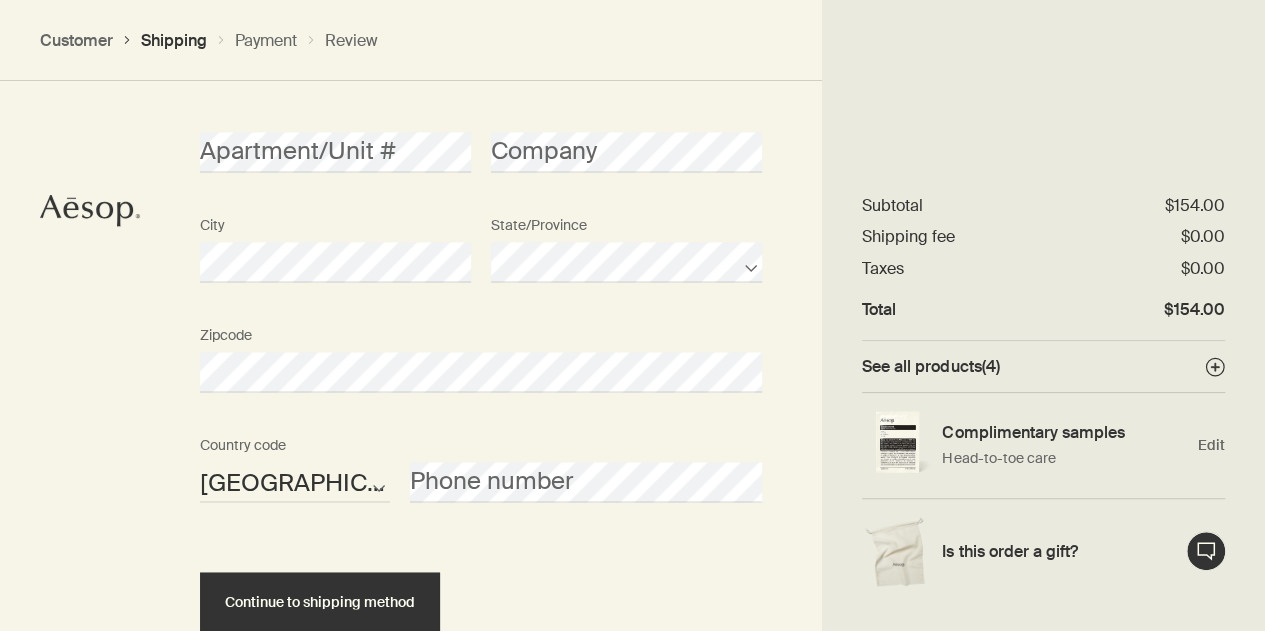 click on "Phone number" at bounding box center (586, 464) 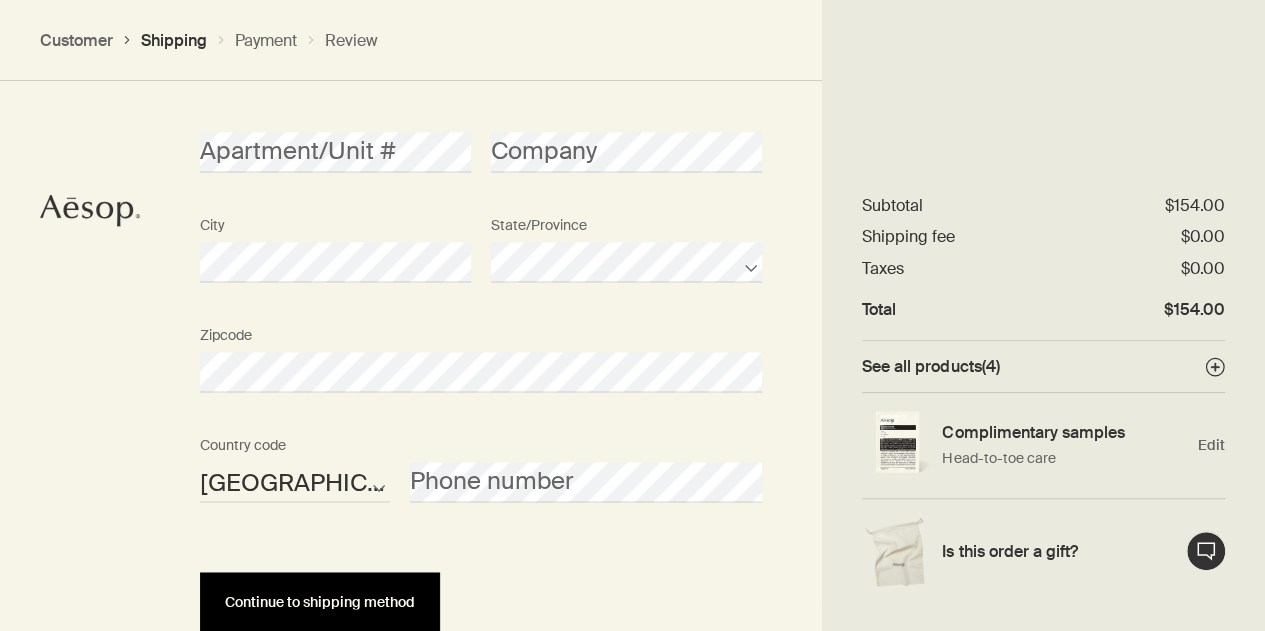 click on "Continue to shipping method" at bounding box center (320, 602) 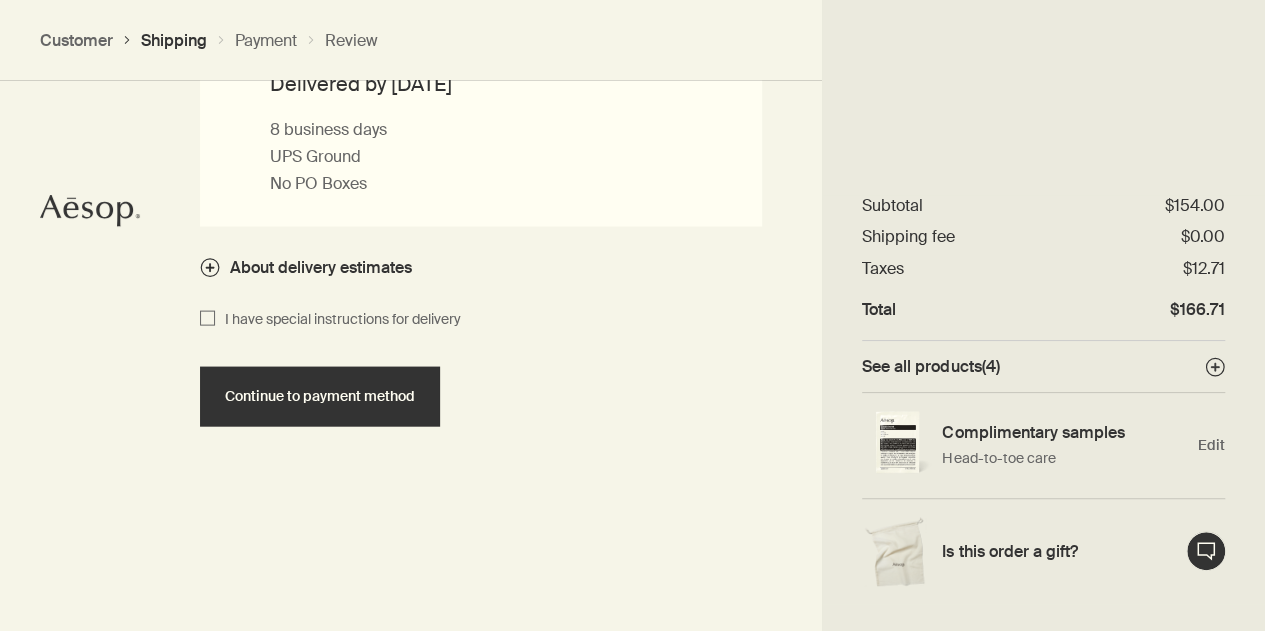 scroll, scrollTop: 2032, scrollLeft: 0, axis: vertical 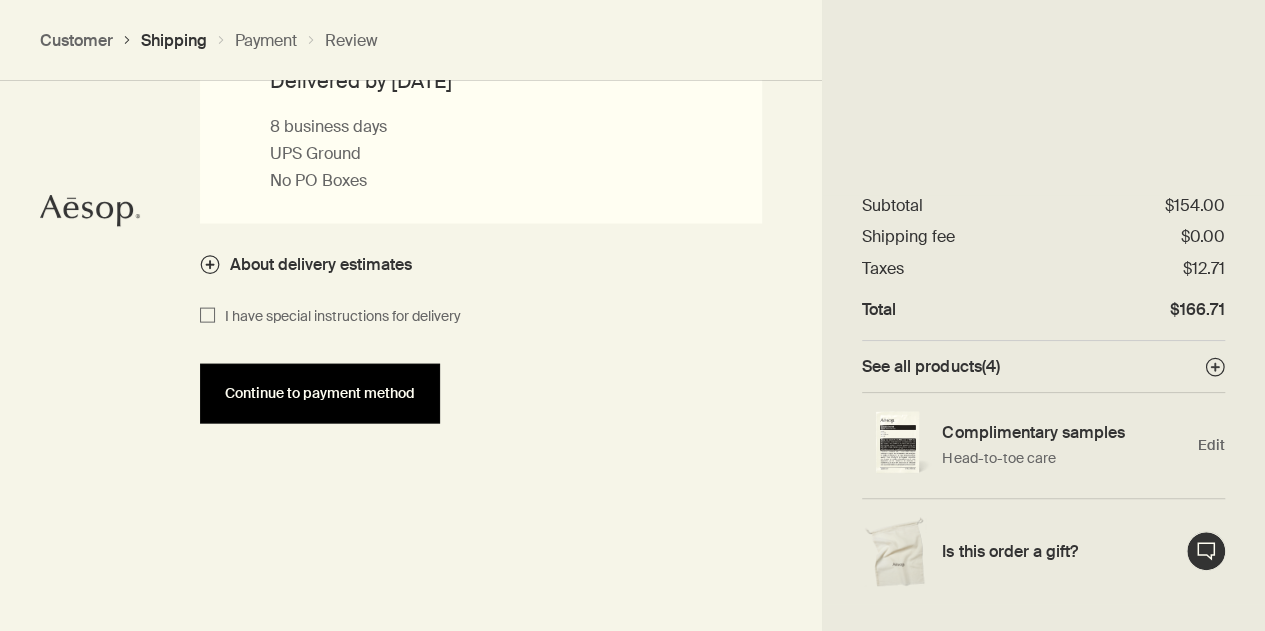 click on "Continue to payment method" at bounding box center (320, 393) 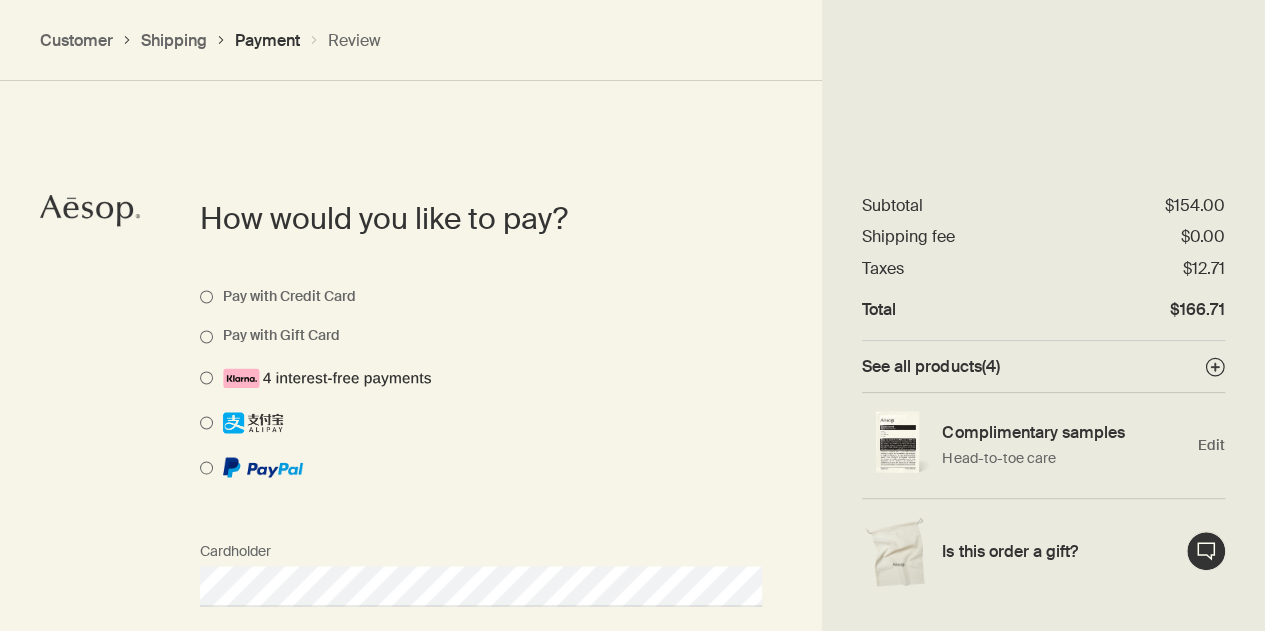 scroll, scrollTop: 1416, scrollLeft: 0, axis: vertical 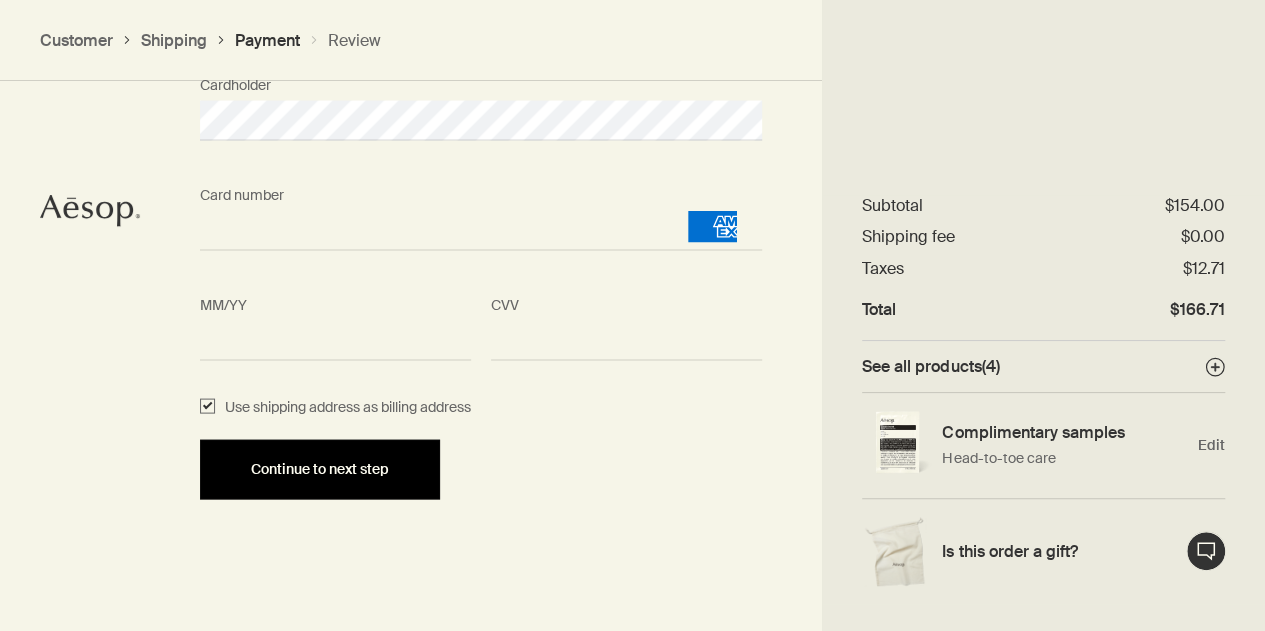 click on "Continue to next step" at bounding box center [320, 468] 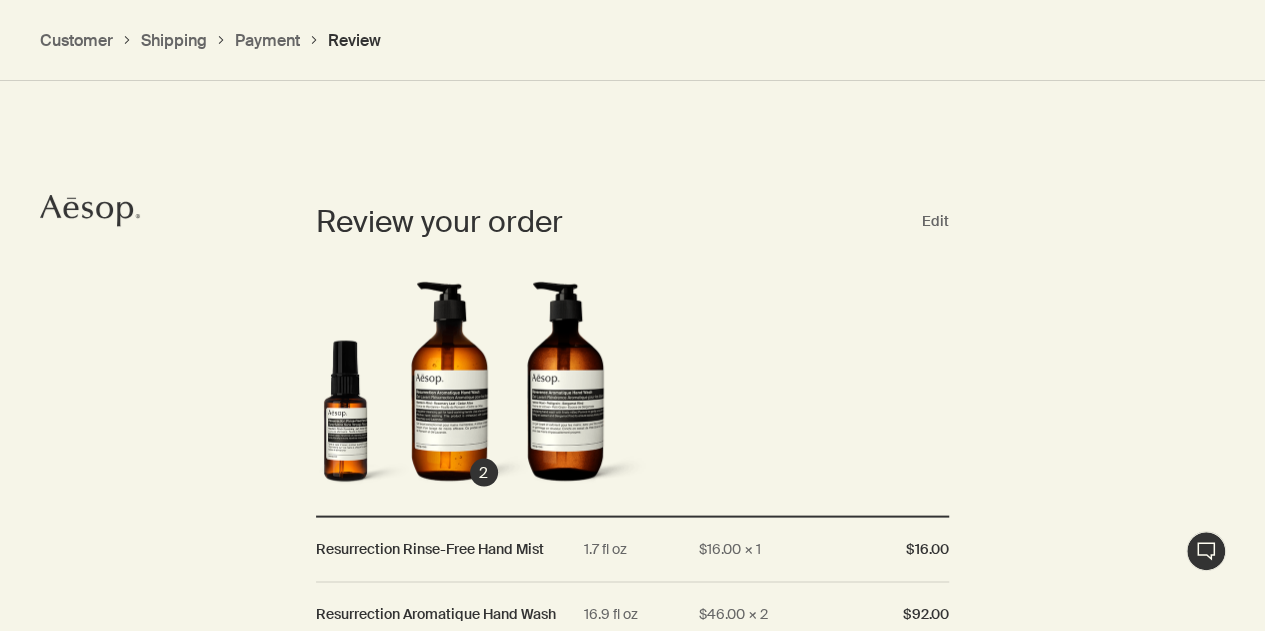 scroll, scrollTop: 1792, scrollLeft: 0, axis: vertical 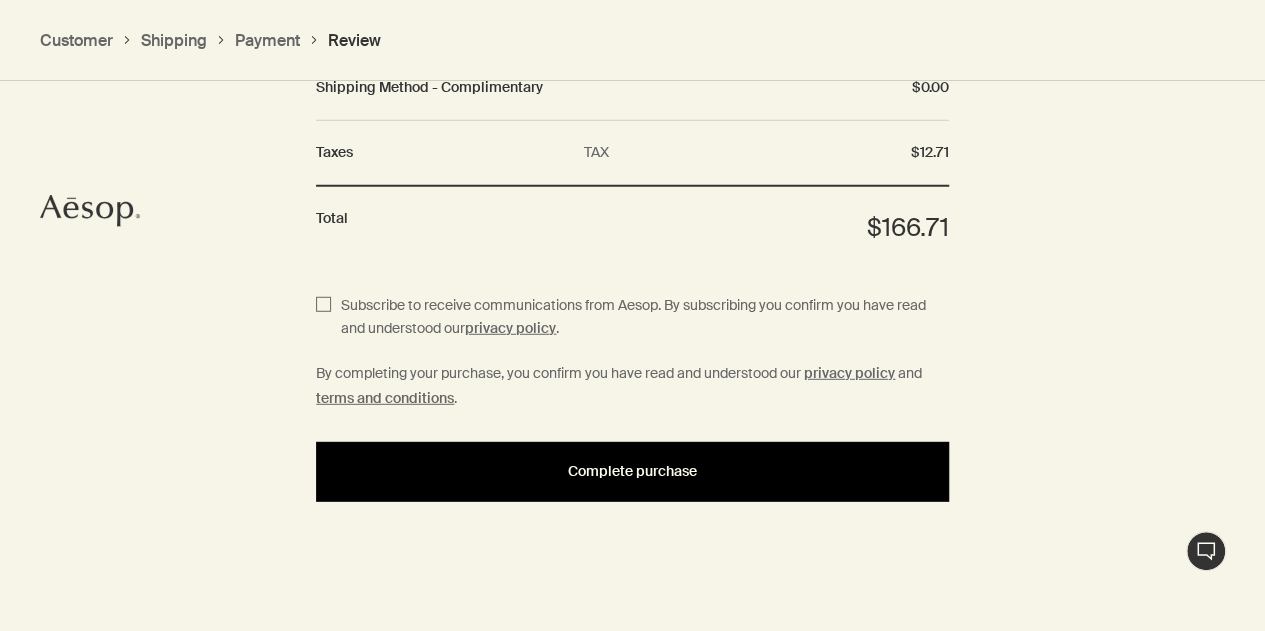 click on "Complete purchase" at bounding box center (632, 471) 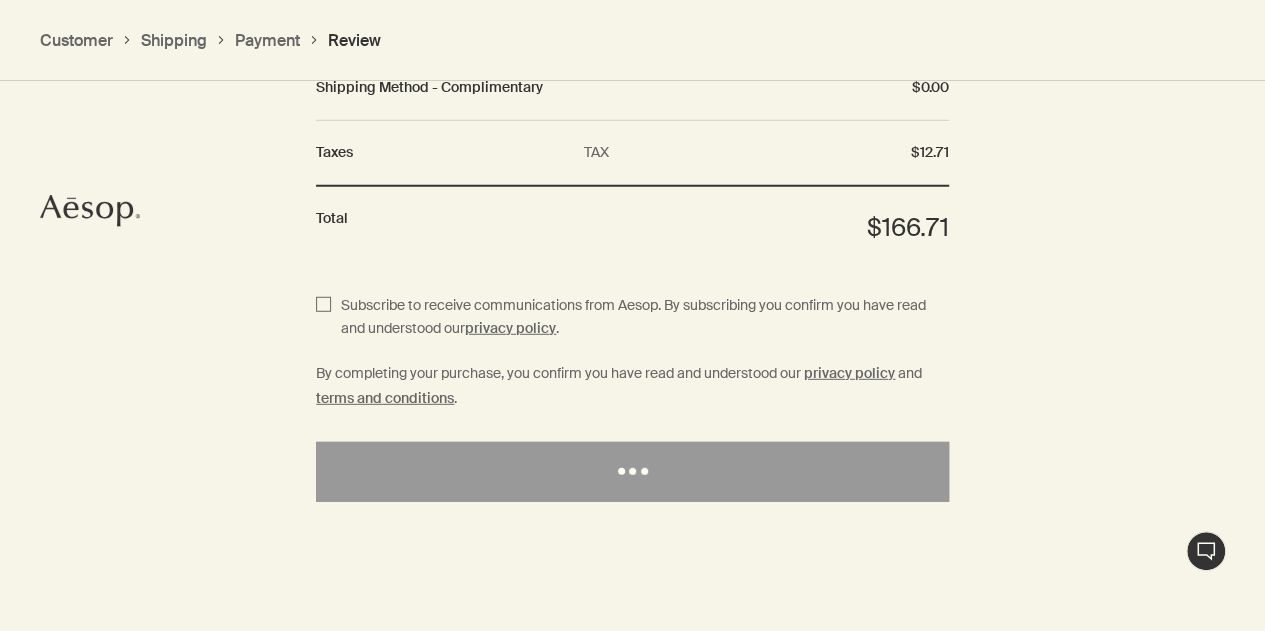 scroll, scrollTop: 0, scrollLeft: 0, axis: both 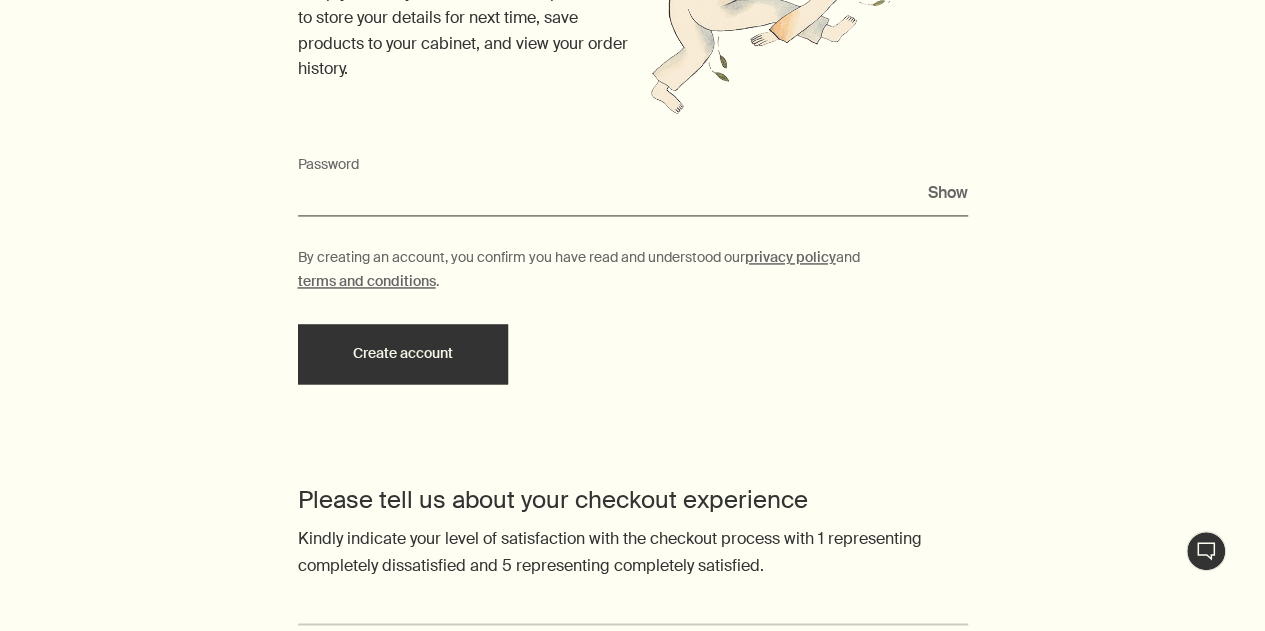 click on "Password" at bounding box center (633, 197) 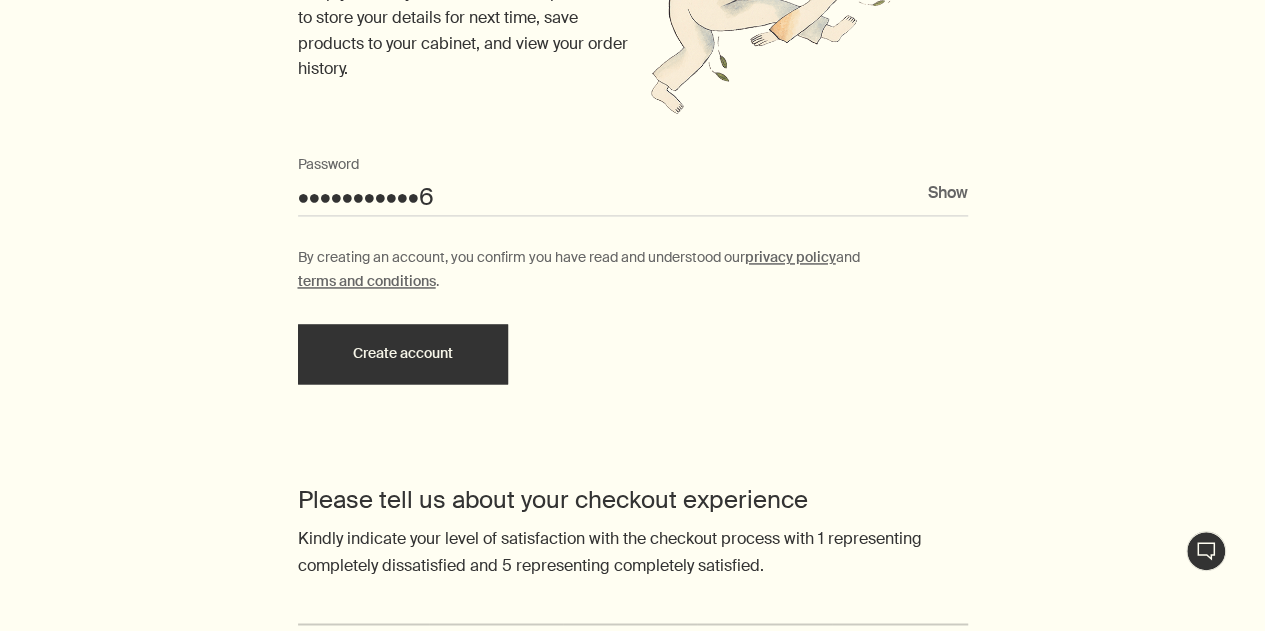 click on "Show" at bounding box center (948, 192) 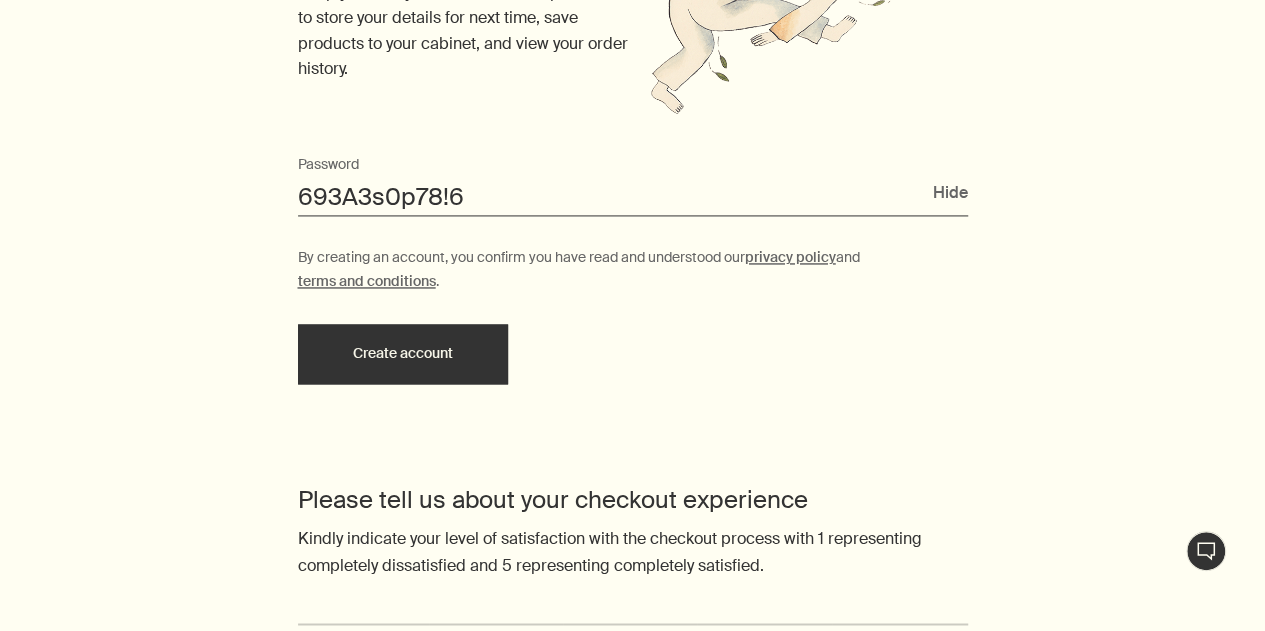 drag, startPoint x: 482, startPoint y: 198, endPoint x: 290, endPoint y: 191, distance: 192.12756 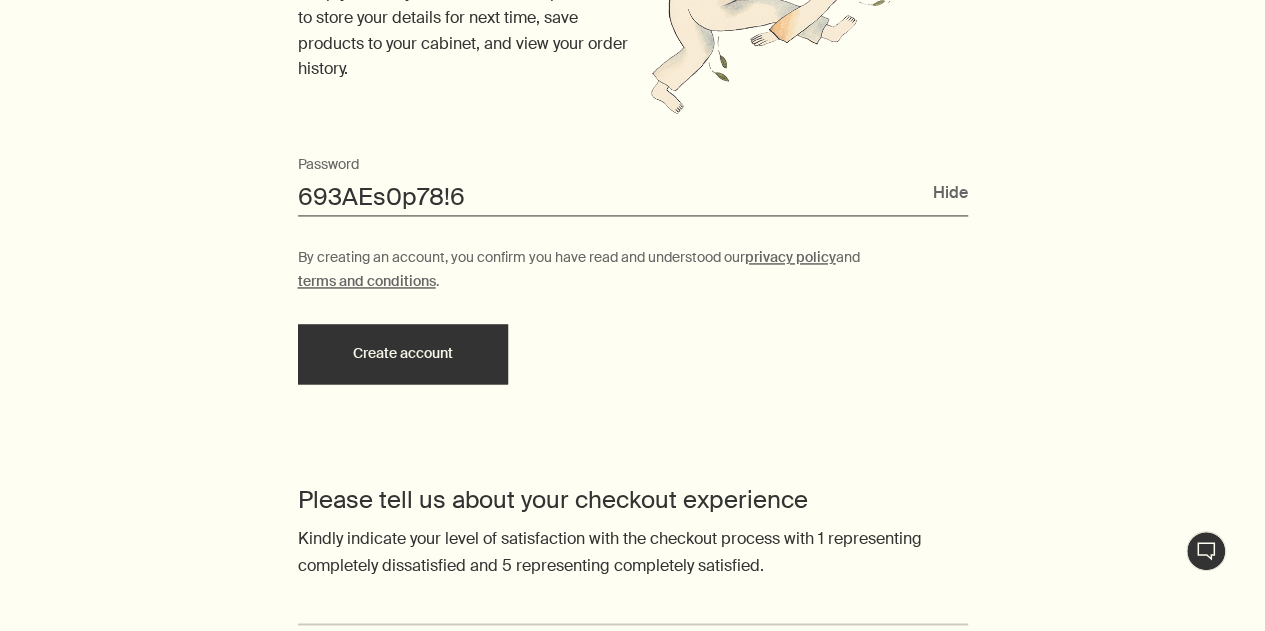drag, startPoint x: 488, startPoint y: 194, endPoint x: 271, endPoint y: 181, distance: 217.38905 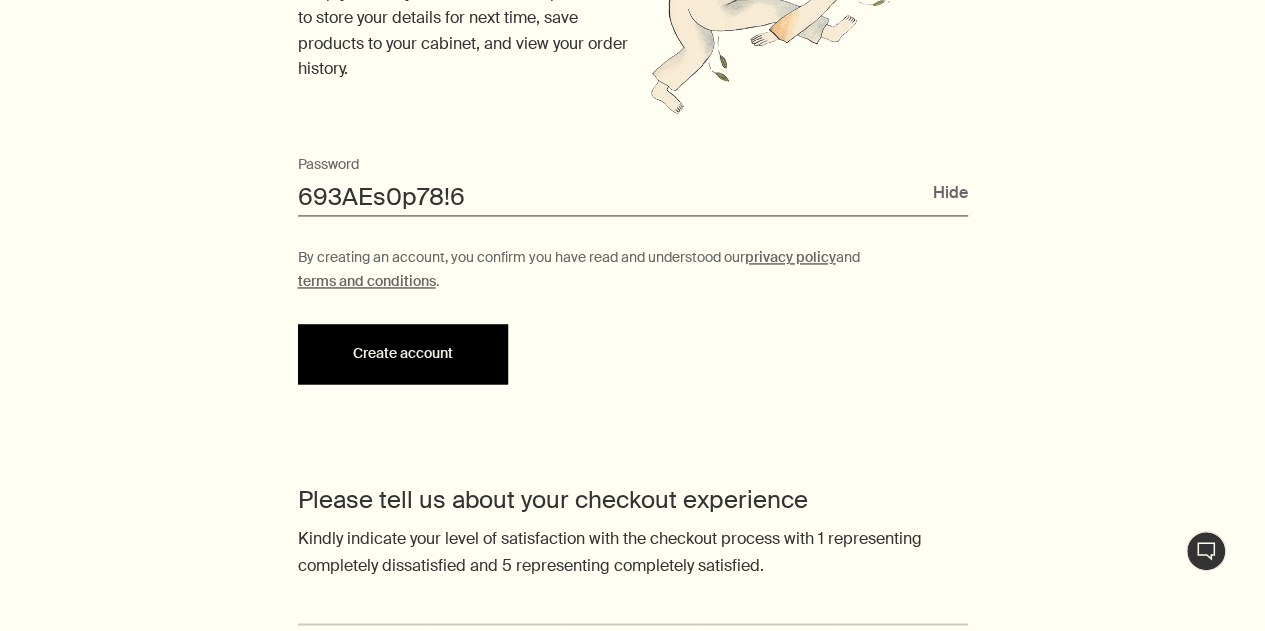 type on "693AEs0p78!6" 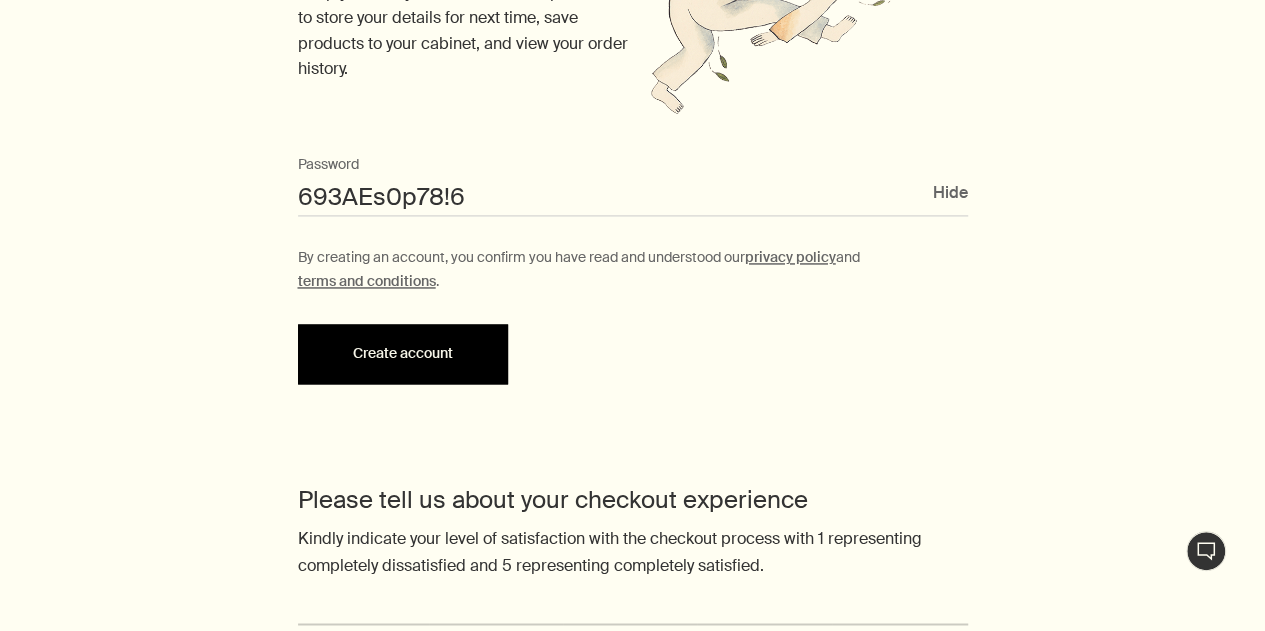 click on "Create account" at bounding box center [403, 354] 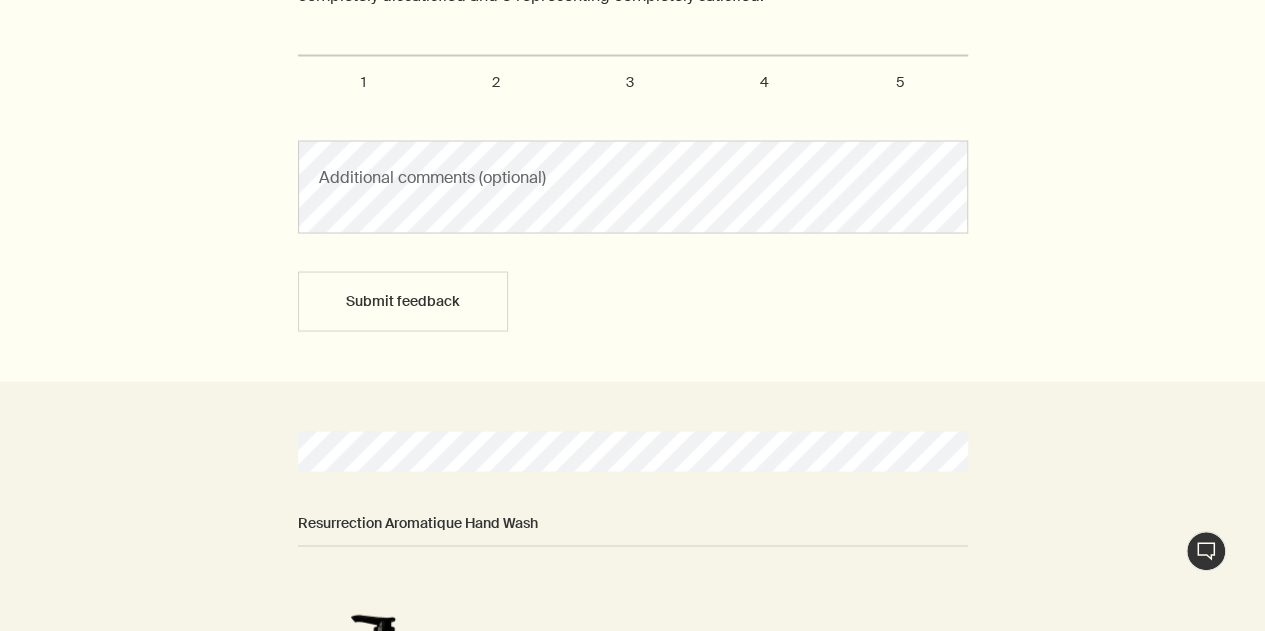 scroll, scrollTop: 1798, scrollLeft: 0, axis: vertical 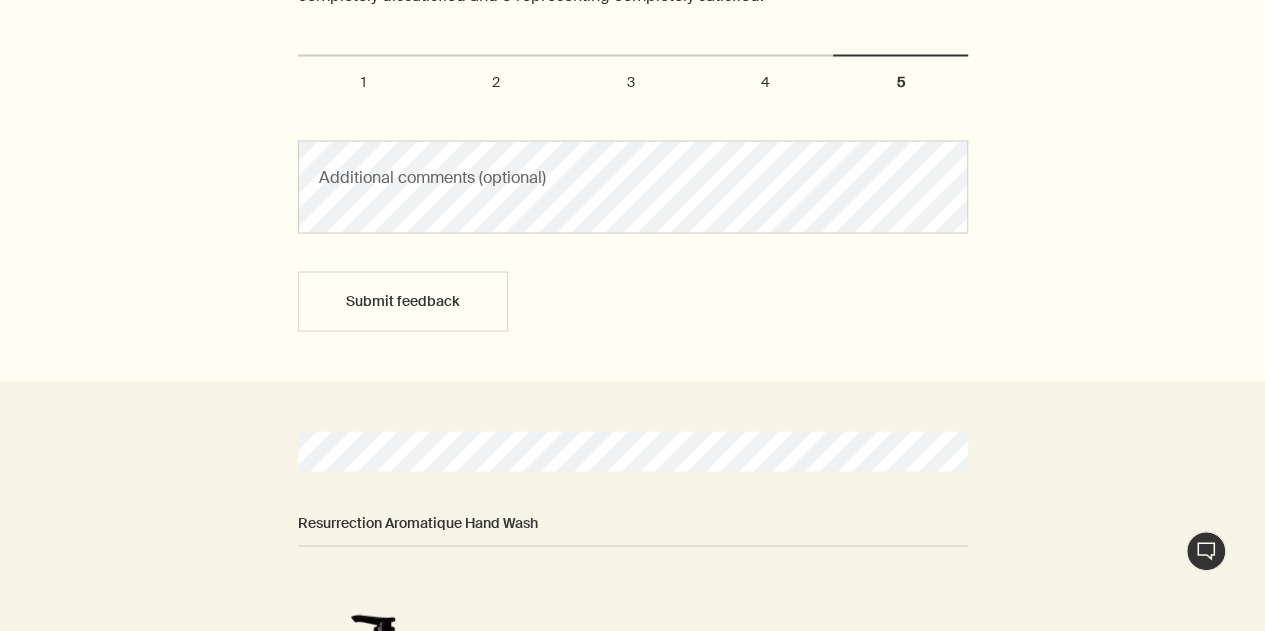click on "5" at bounding box center [309, 63] 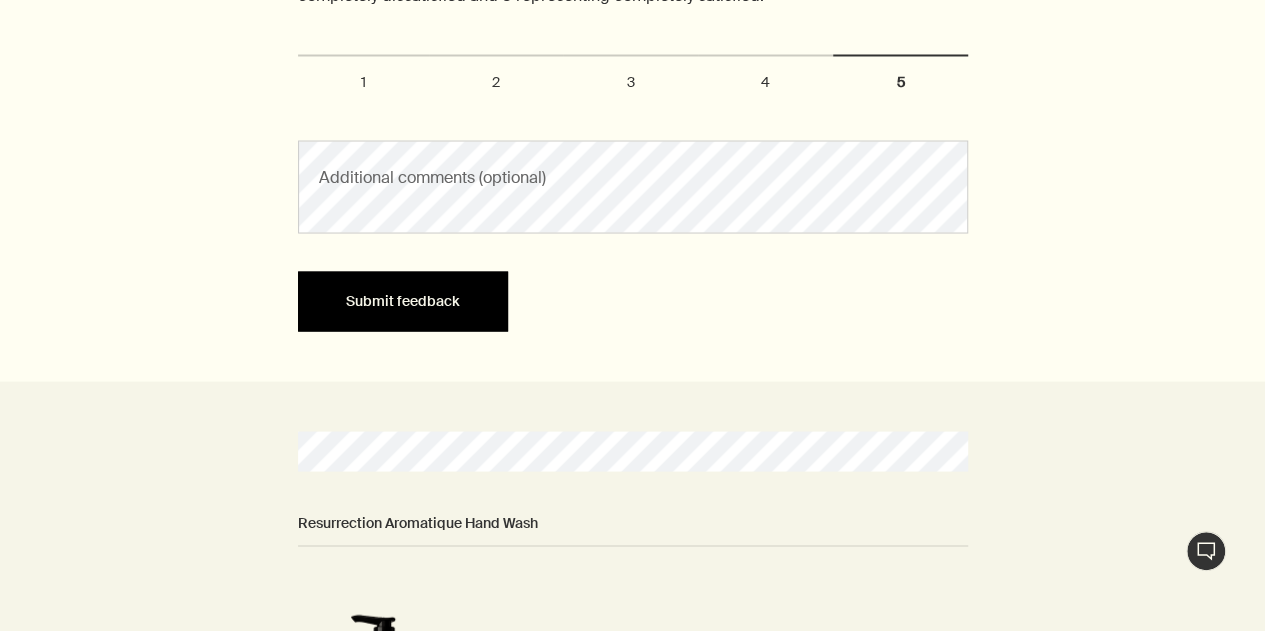 click on "Submit feedback" at bounding box center [403, 301] 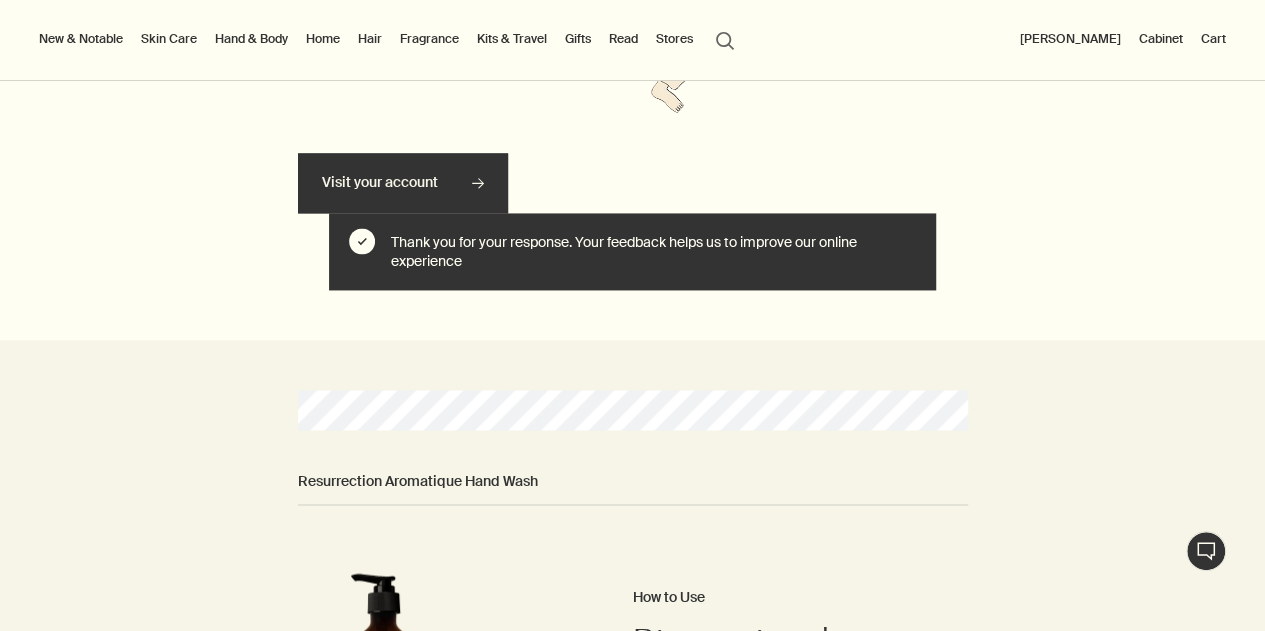 scroll, scrollTop: 1400, scrollLeft: 0, axis: vertical 